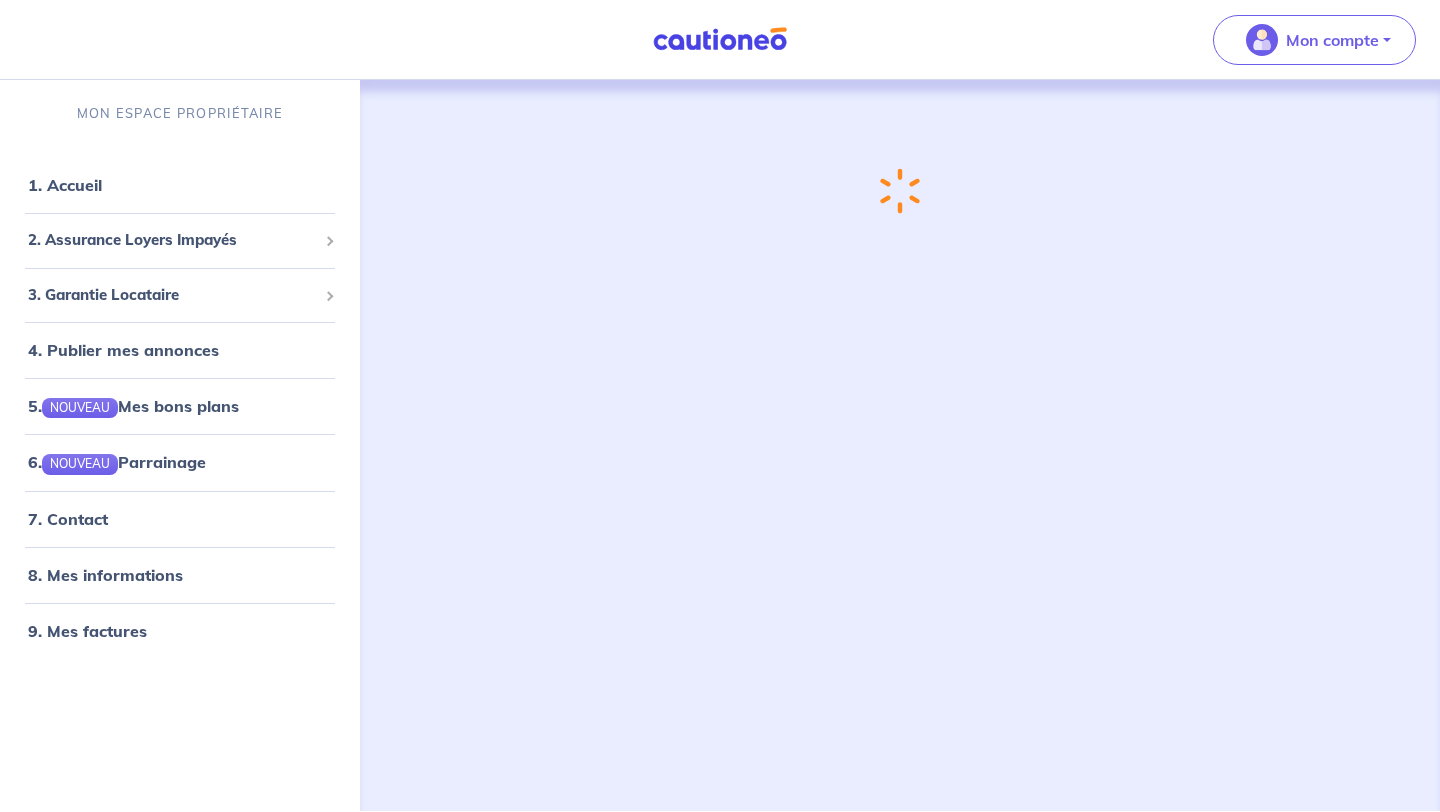 scroll, scrollTop: 0, scrollLeft: 0, axis: both 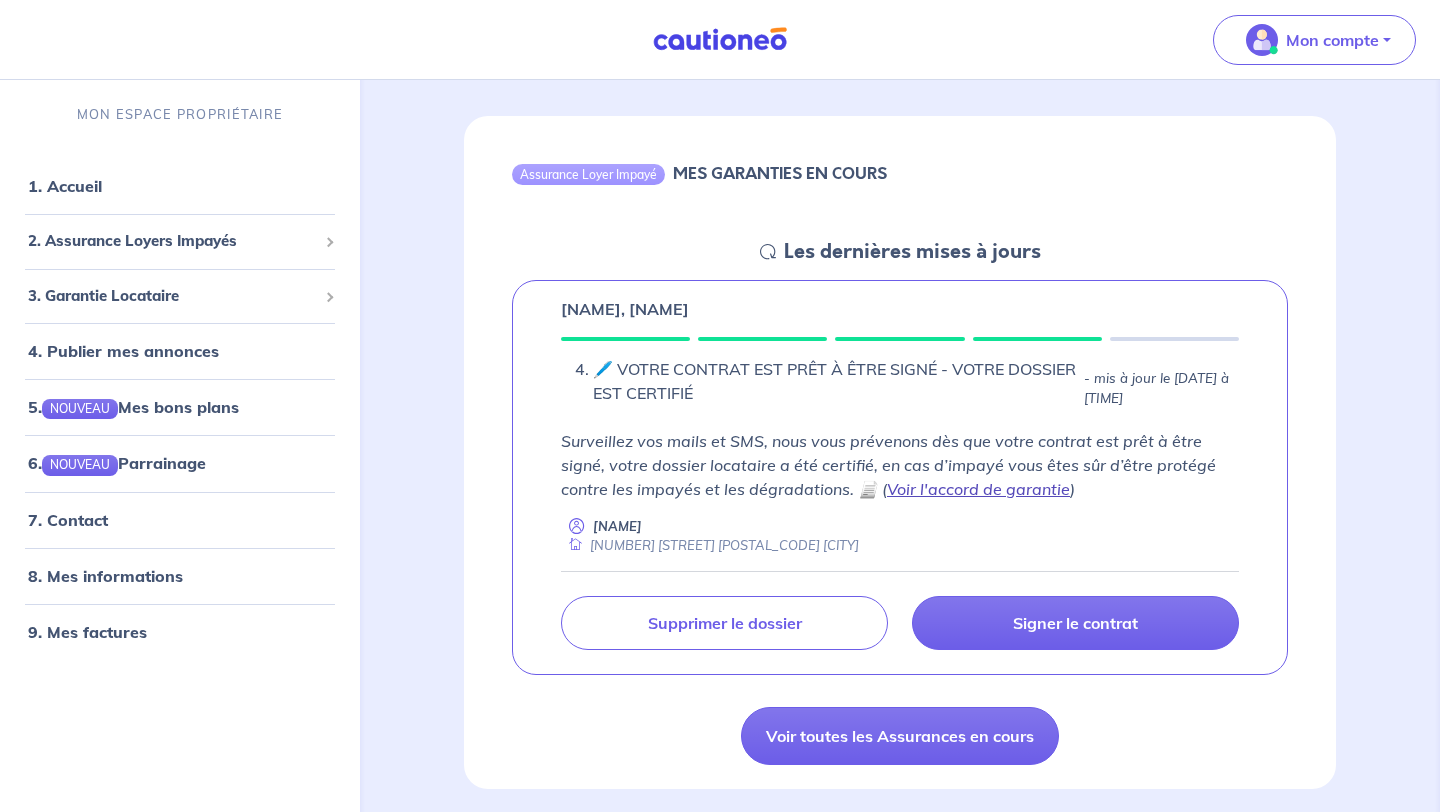 click on "Voir l'accord de garantie" at bounding box center [978, 489] 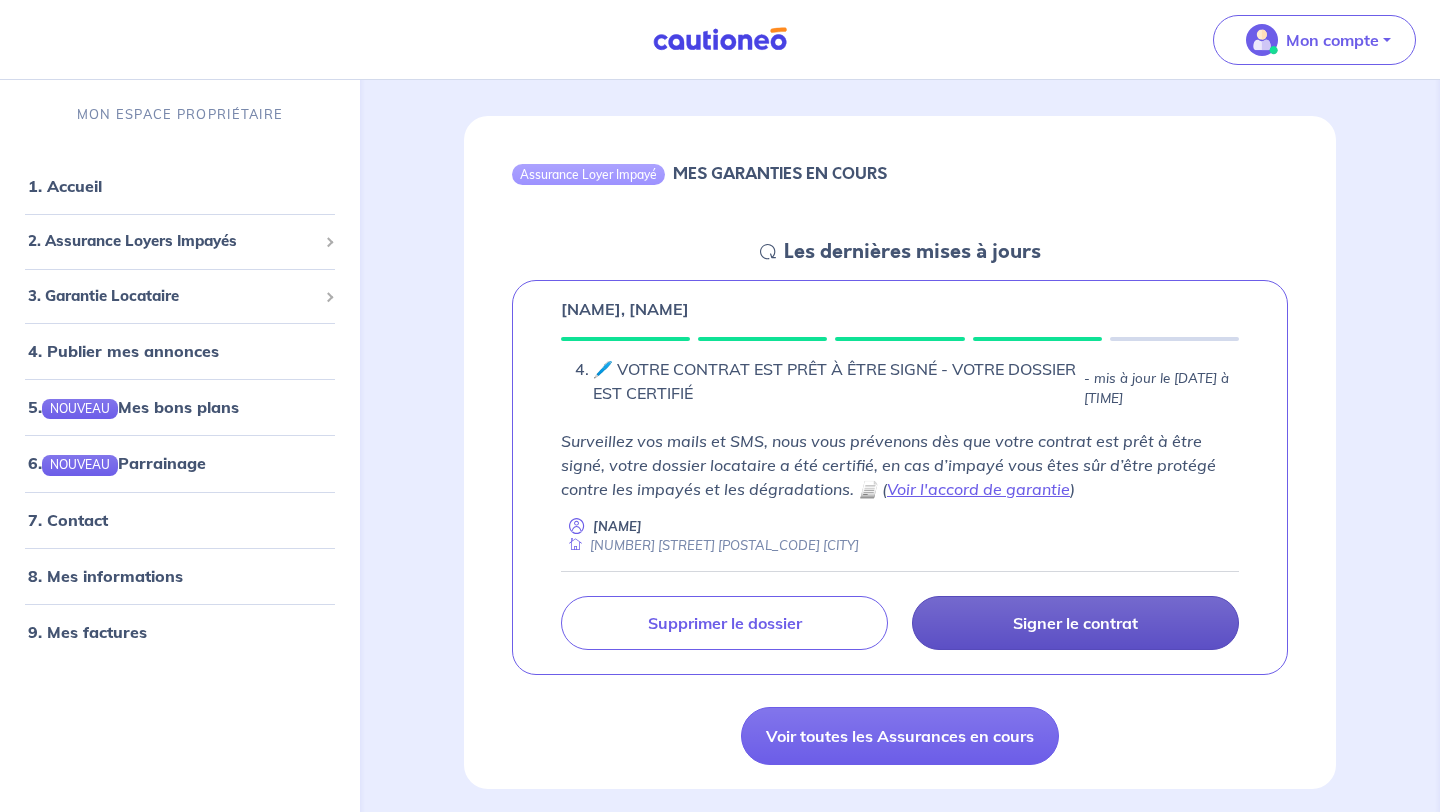 click on "Signer le contrat" at bounding box center [1075, 623] 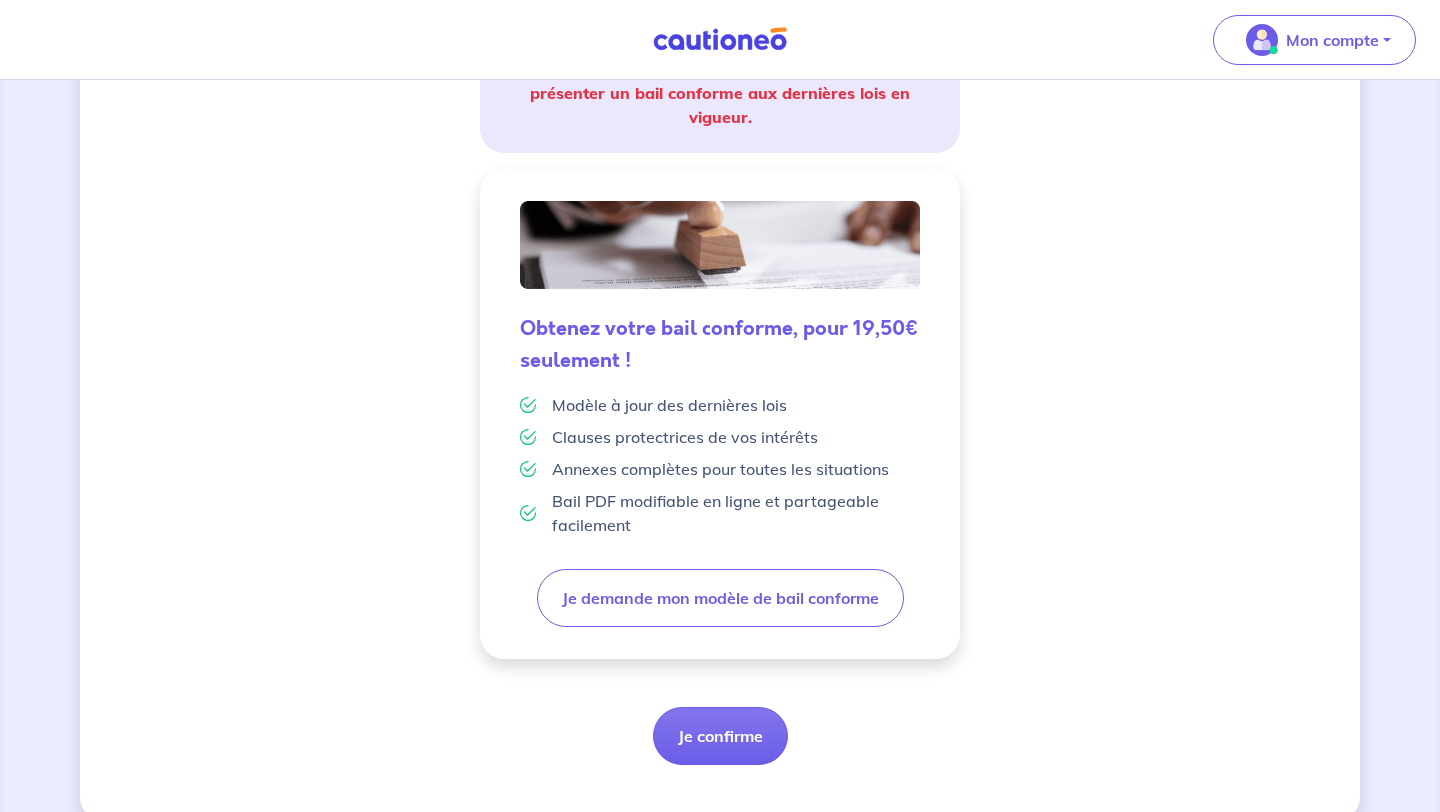 scroll, scrollTop: 447, scrollLeft: 0, axis: vertical 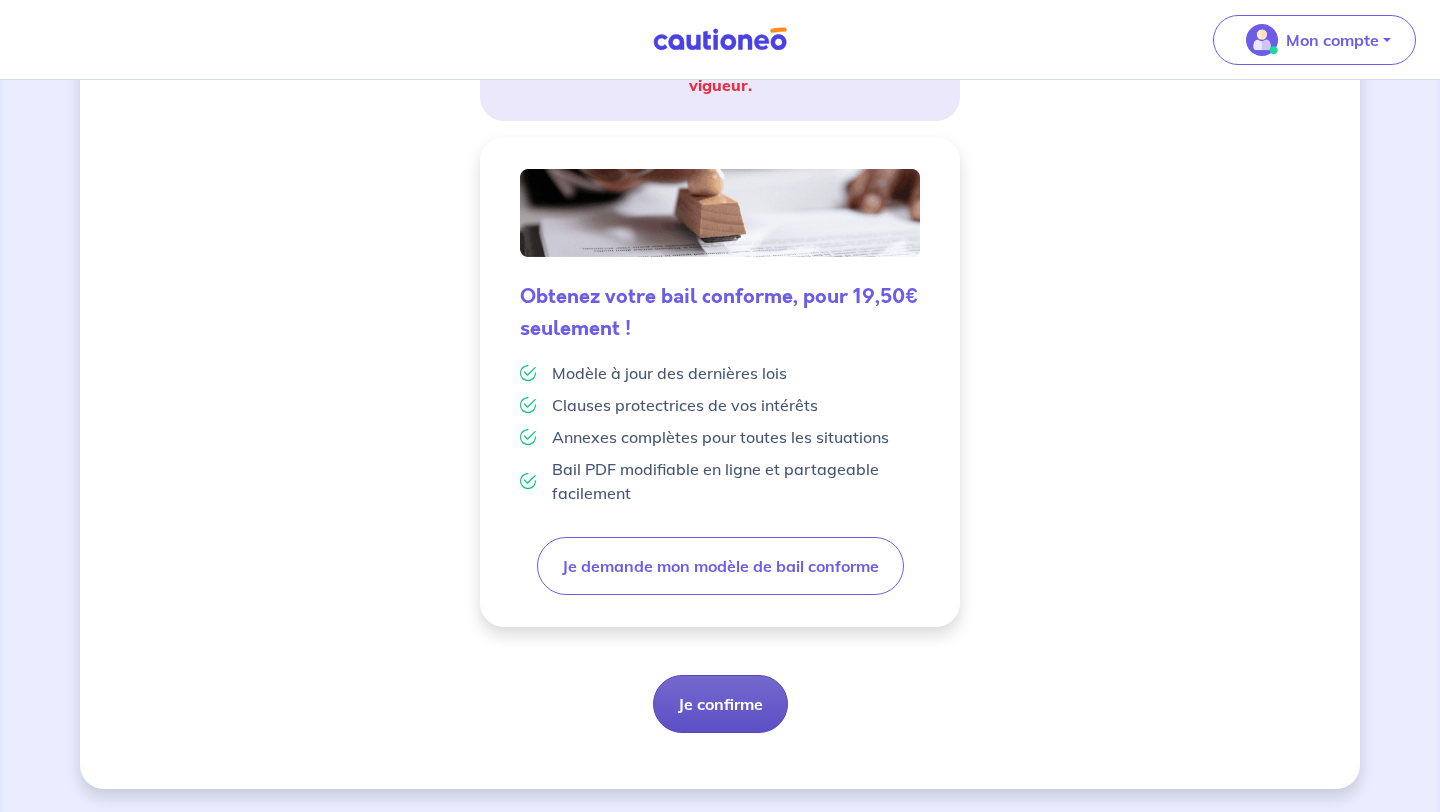 click on "Je confirme" at bounding box center [720, 704] 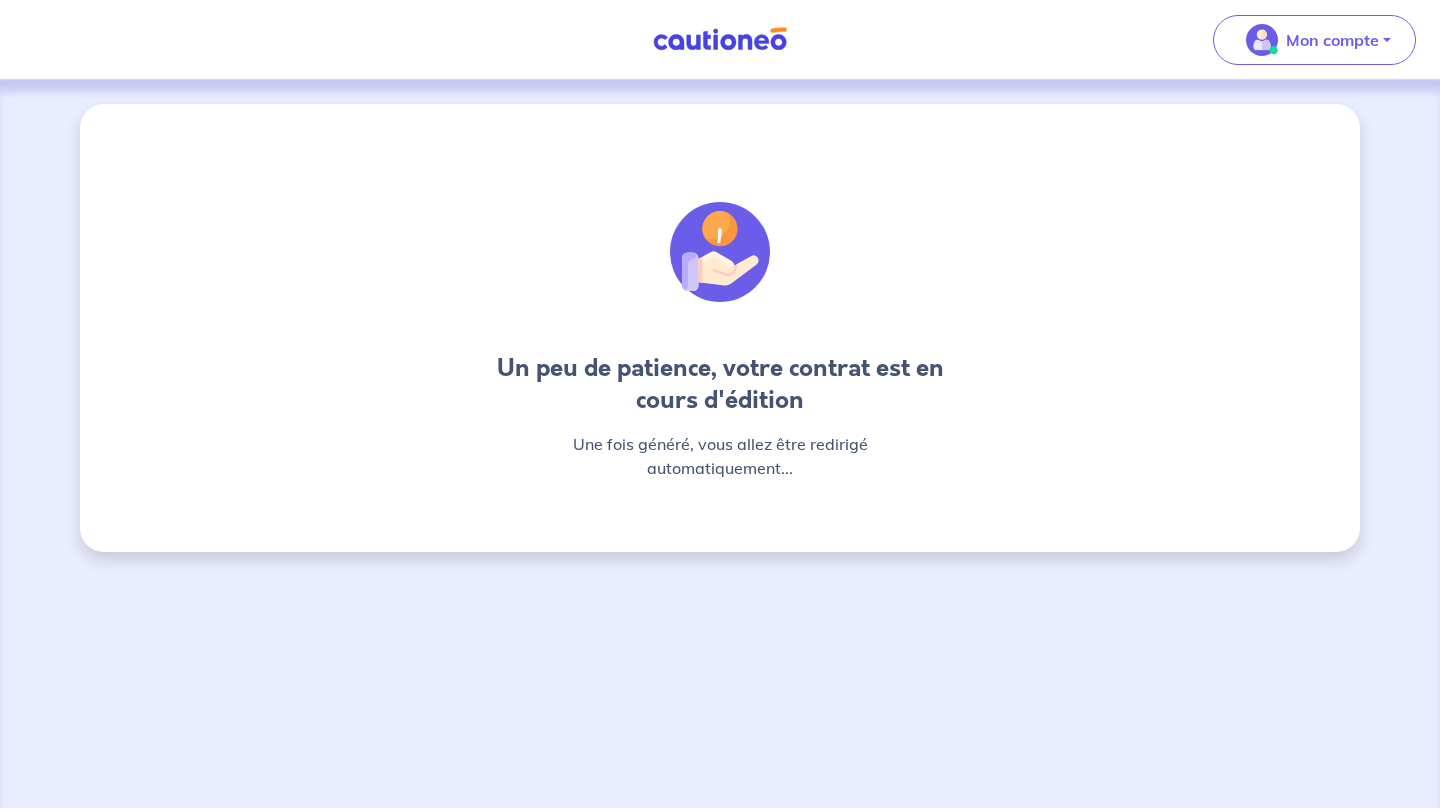 scroll, scrollTop: 0, scrollLeft: 0, axis: both 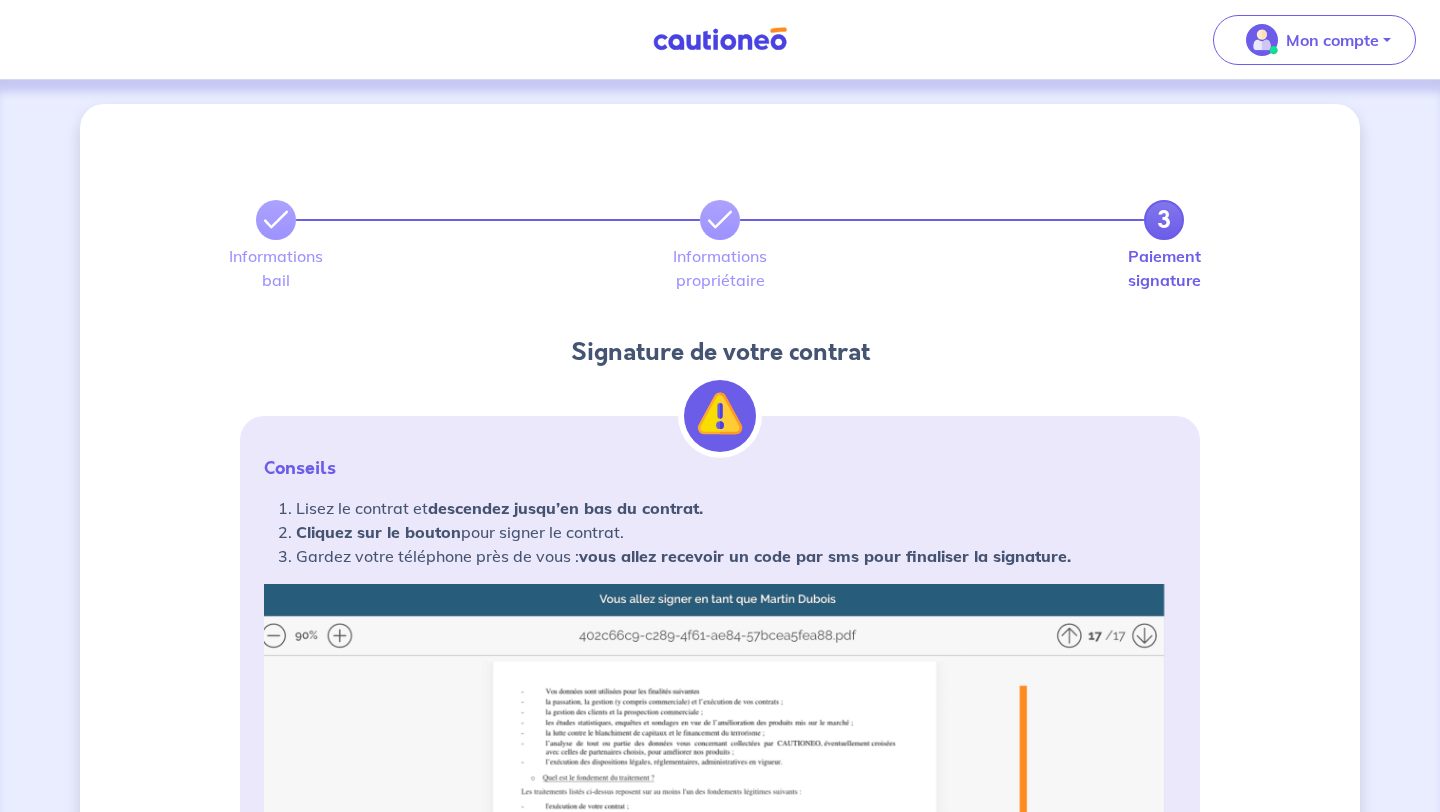 click on "3 Informations
bail Informations propriétaire Paiement signature Signature de votre contrat Conseils
Lisez le contrat et  descendez jusqu’en bas du contrat.
Cliquez sur le bouton  pour signer le contrat.
Gardez votre téléphone près de vous :  vous allez recevoir un code par sms pour finaliser la signature." at bounding box center [720, 1292] 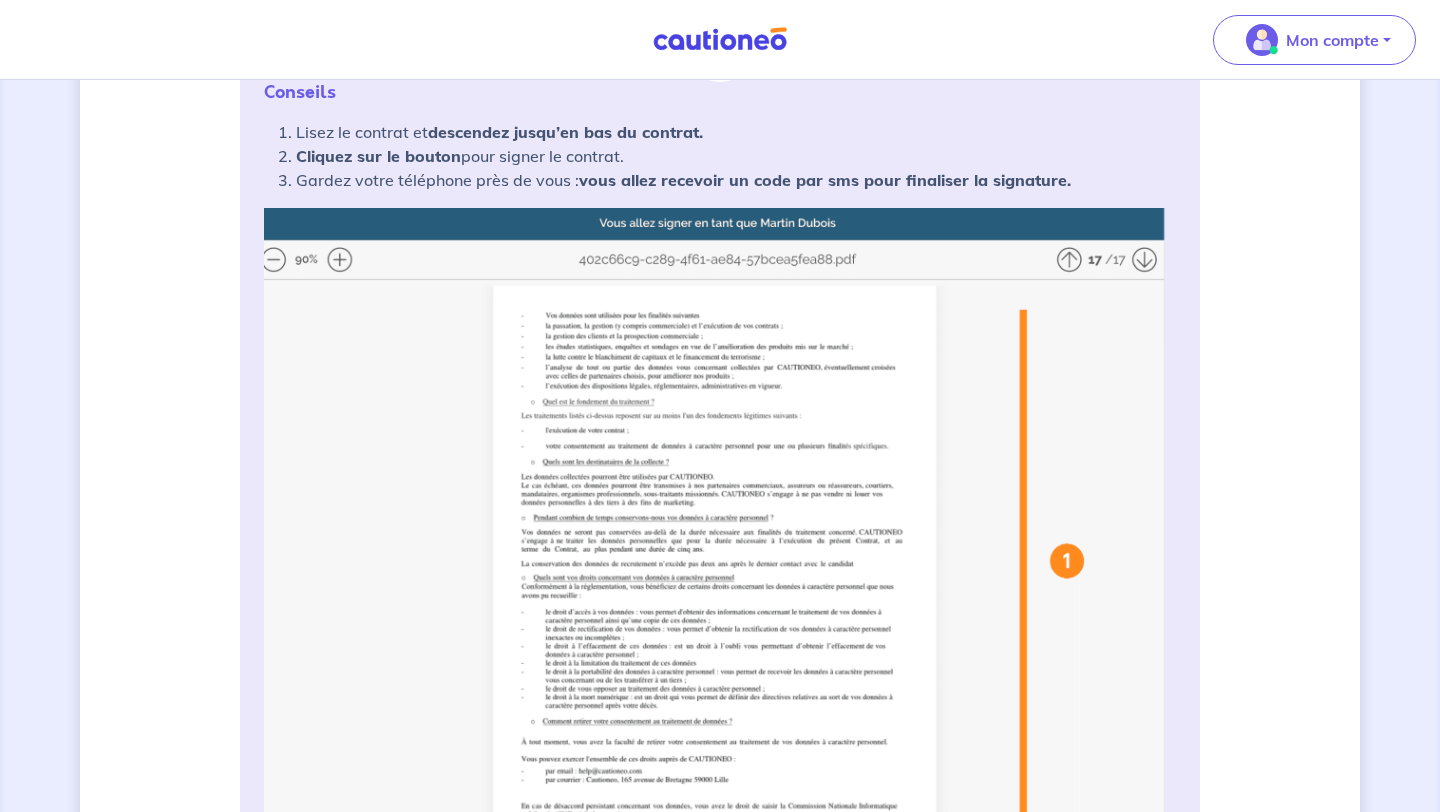 scroll, scrollTop: 440, scrollLeft: 0, axis: vertical 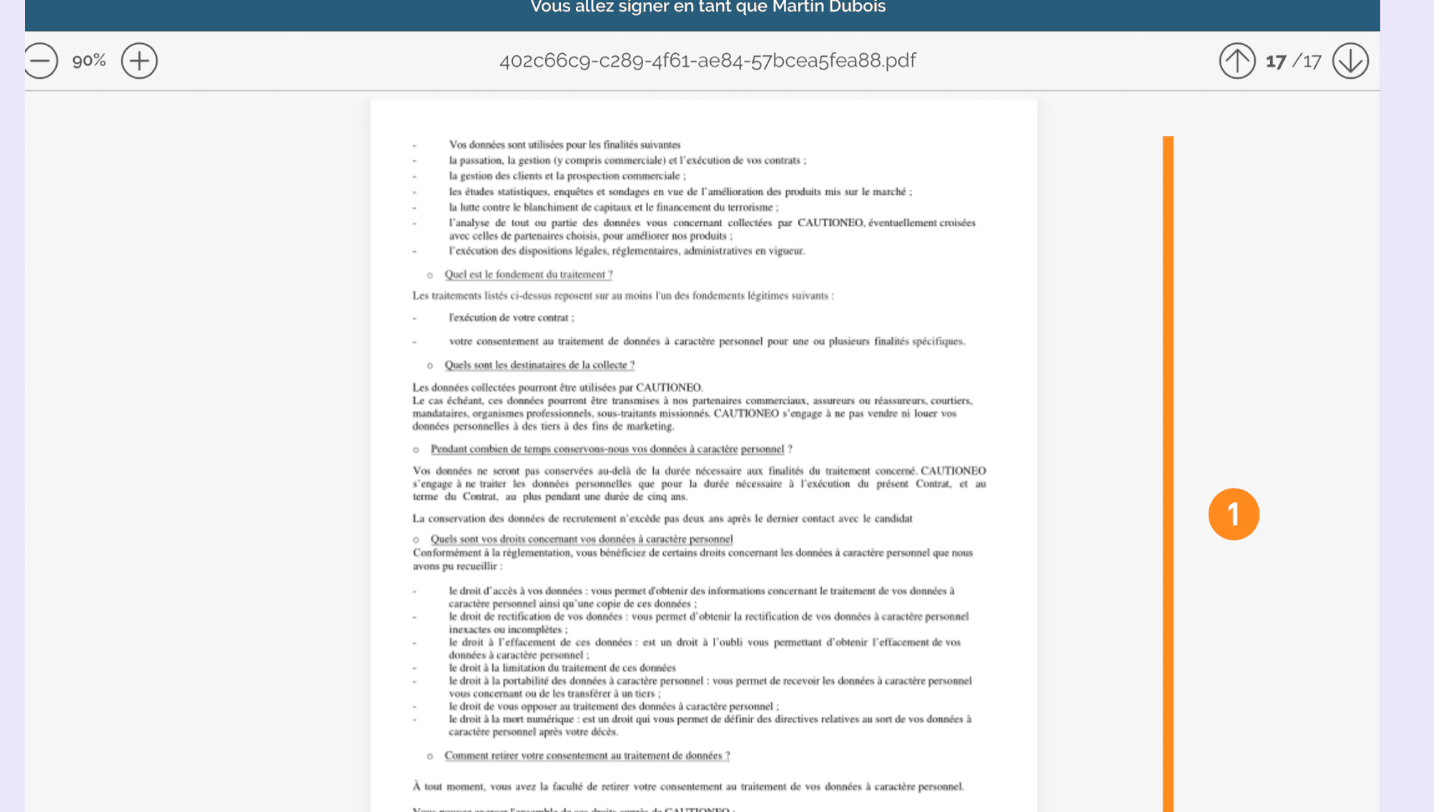 click at bounding box center [720, 541] 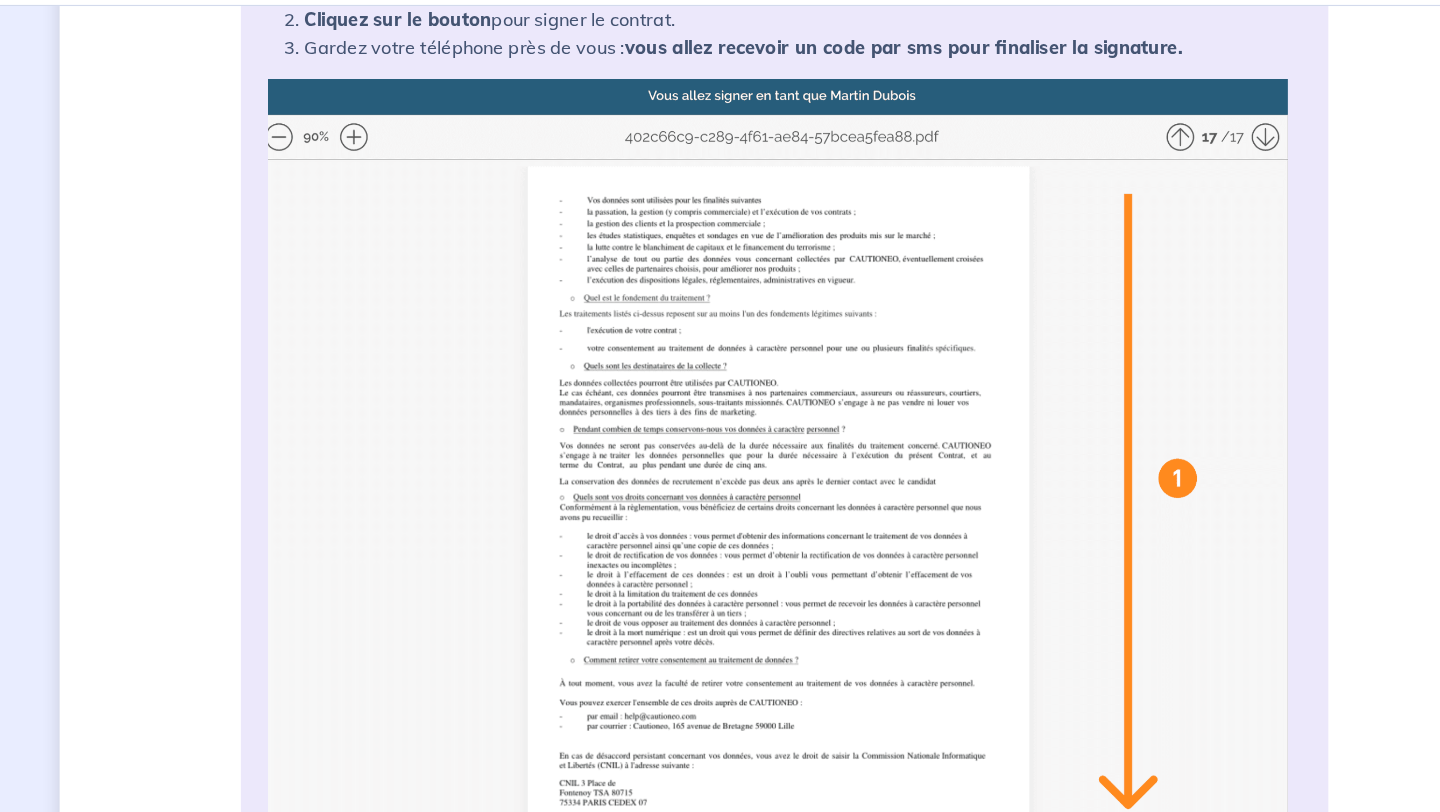 click at bounding box center (720, 541) 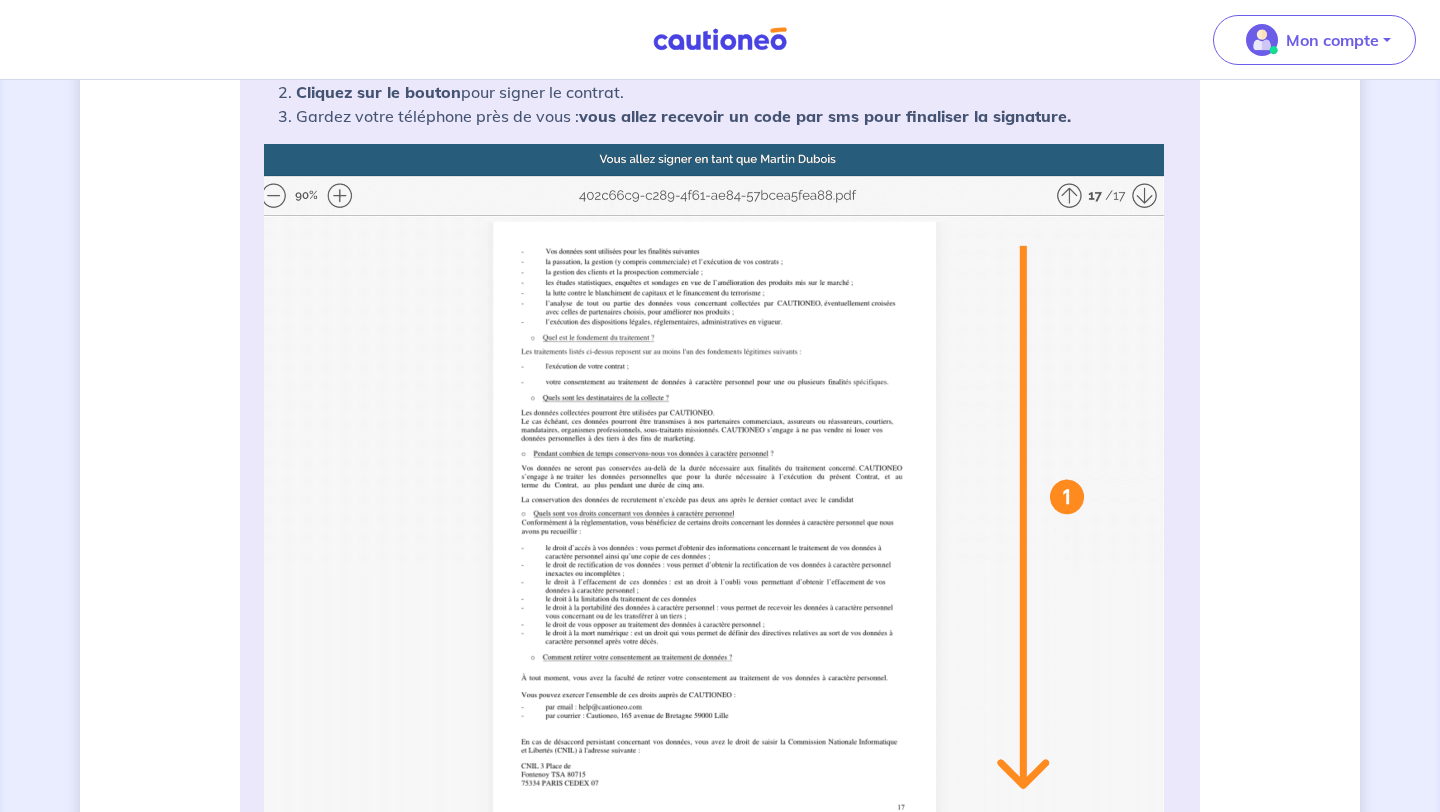 click on "3 Informations
bail Informations propriétaire Paiement signature Signature de votre contrat Conseils
Lisez le contrat et  descendez jusqu’en bas du contrat.
Cliquez sur le bouton  pour signer le contrat.
Gardez votre téléphone près de vous :  vous allez recevoir un code par sms pour finaliser la signature." at bounding box center [720, 852] 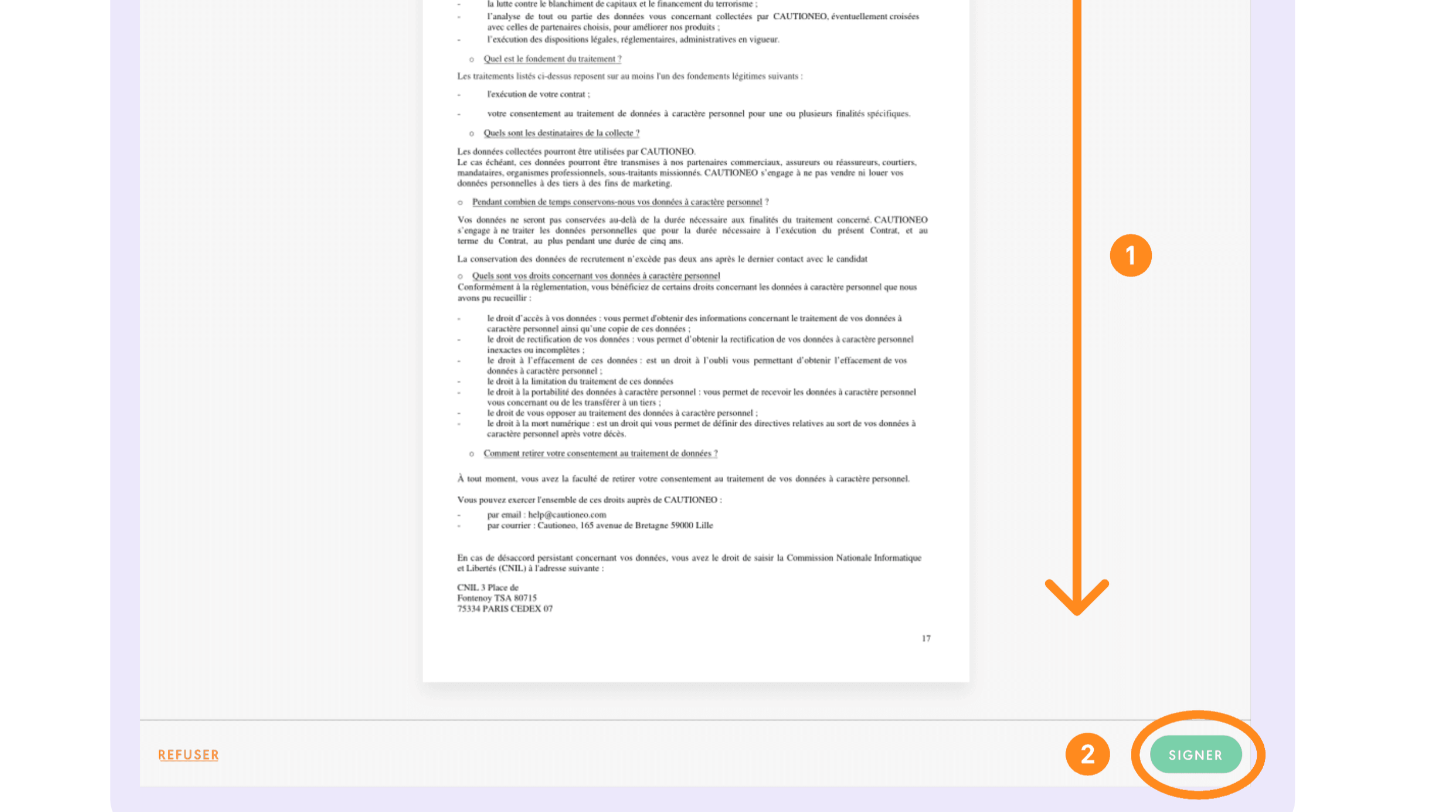 scroll, scrollTop: 616, scrollLeft: 0, axis: vertical 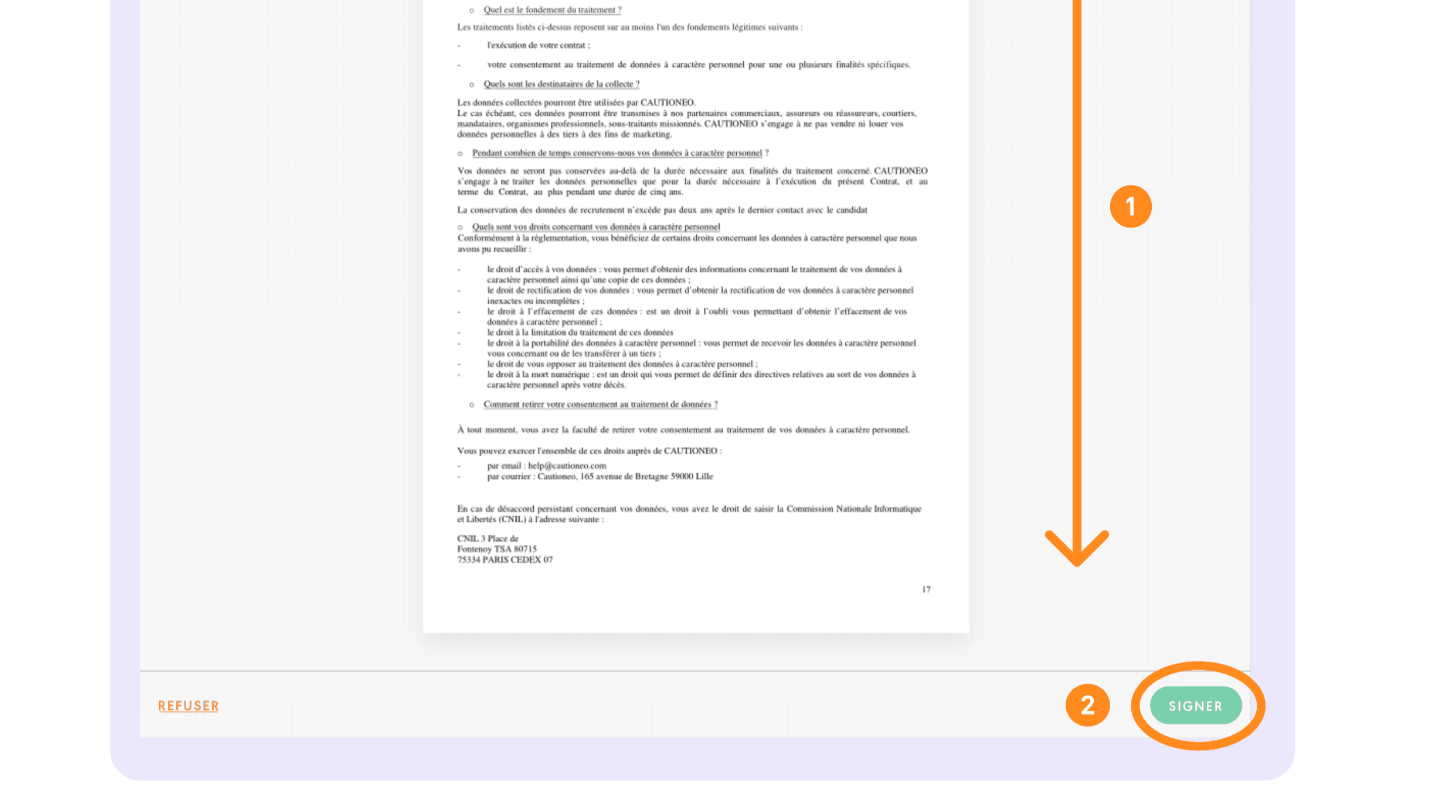 click at bounding box center (720, 365) 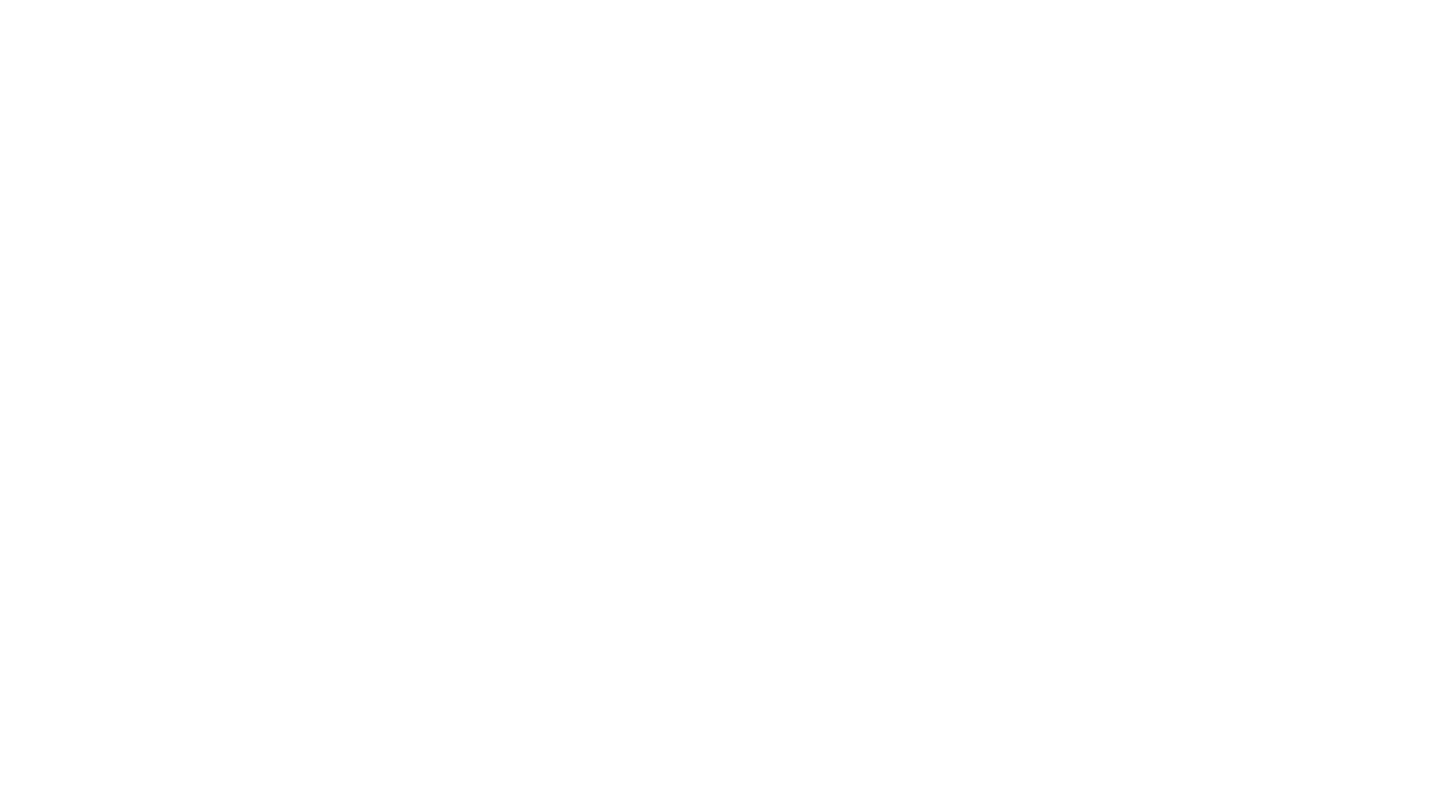 scroll, scrollTop: 1371, scrollLeft: 0, axis: vertical 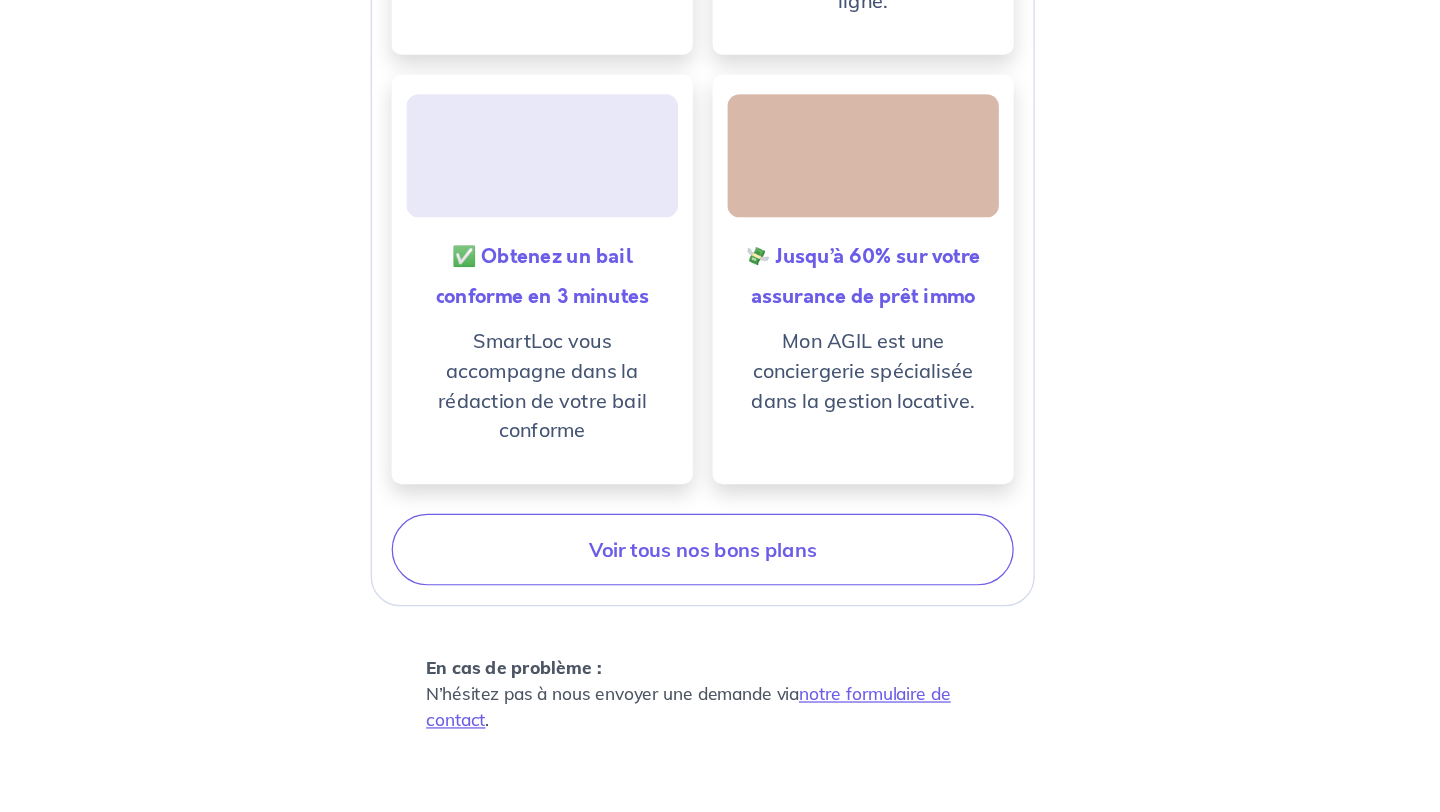 click on "Votre garantie est activée !
Merci de nous faire confiance.
Retrouvez contrat signé à télécharger depuis :
votre Compte > Assurance Loyers Impayés > Suivre mes dossiers. J'accède à mon compte Je fais une demande pour un autre bien Vos bons plans Retrouvez nos bons plans en gestion, service au propriétaire, juridique et assurance 💡 Vos contrats aux meilleurs prix Profitez gratuitement des meilleurs prix en électricité, gaz, internet et plus encore ! 📊 Gérez vos biens locatifs en quelques clics Profitez gratuitement du meilleur logiciel de gestion locative immobilière en ligne. ✅ Obtenez un bail conforme en 3 minutes SmartLoc vous accompagne dans la rédaction de votre bail conforme 💸 Jusqu’à 60% sur votre assurance de prêt immo Mon AGIL est une conciergerie spécialisée dans la gestion locative. Voir tous nos bons plans En cas de problème :
N’hésitez pas à nous envoyer une demande via  notre formulaire de contact ." at bounding box center [720, 12] 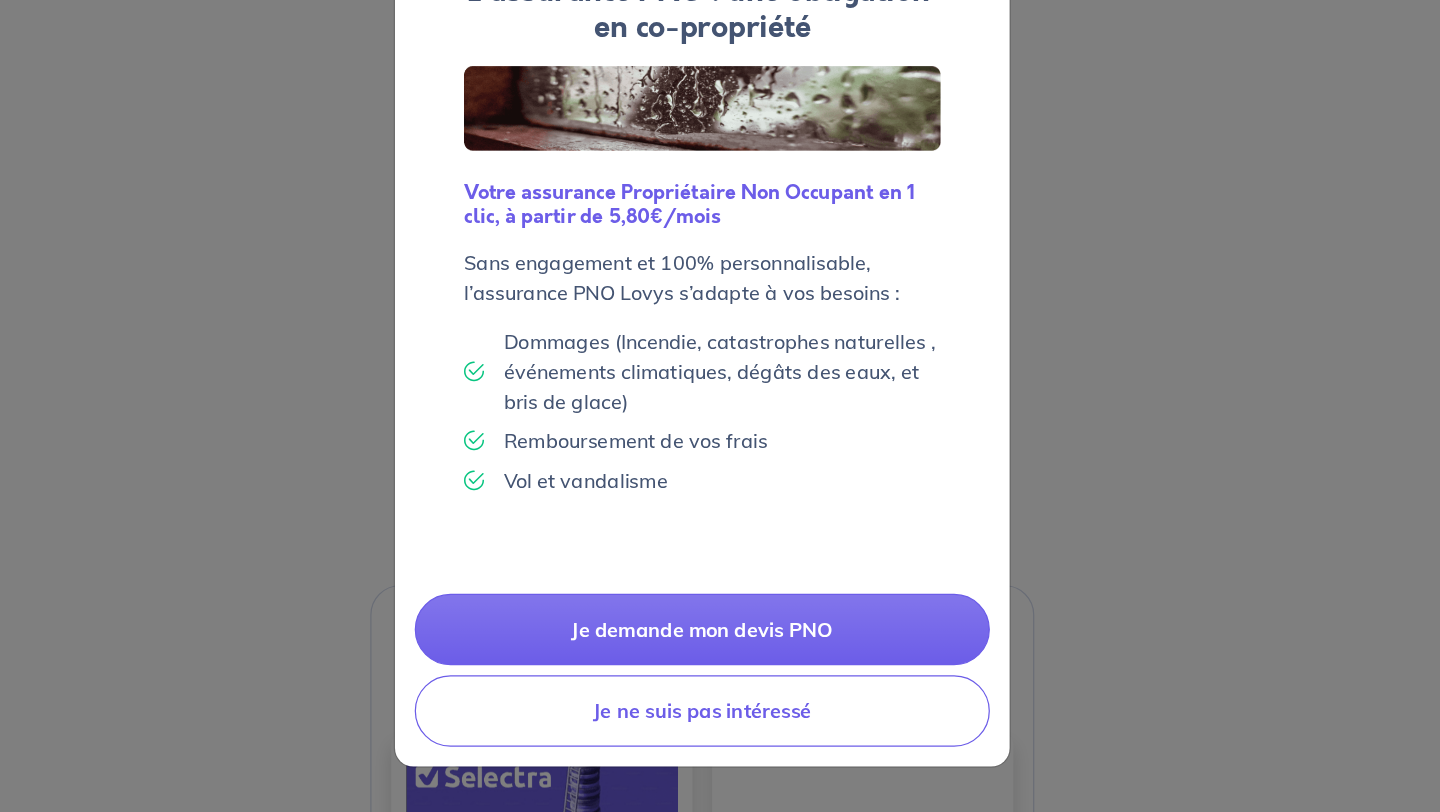 scroll, scrollTop: 39, scrollLeft: 0, axis: vertical 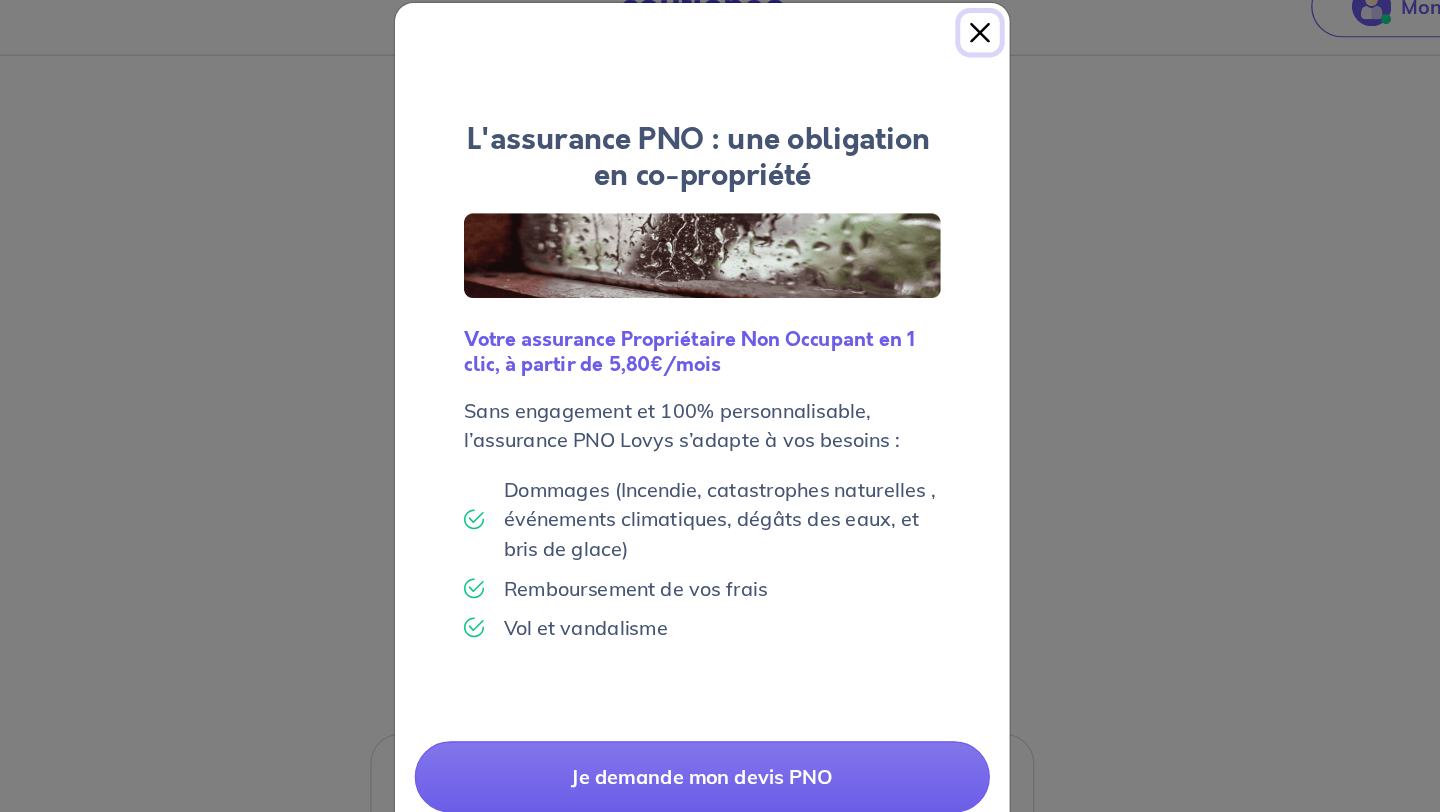 click at bounding box center [945, 61] 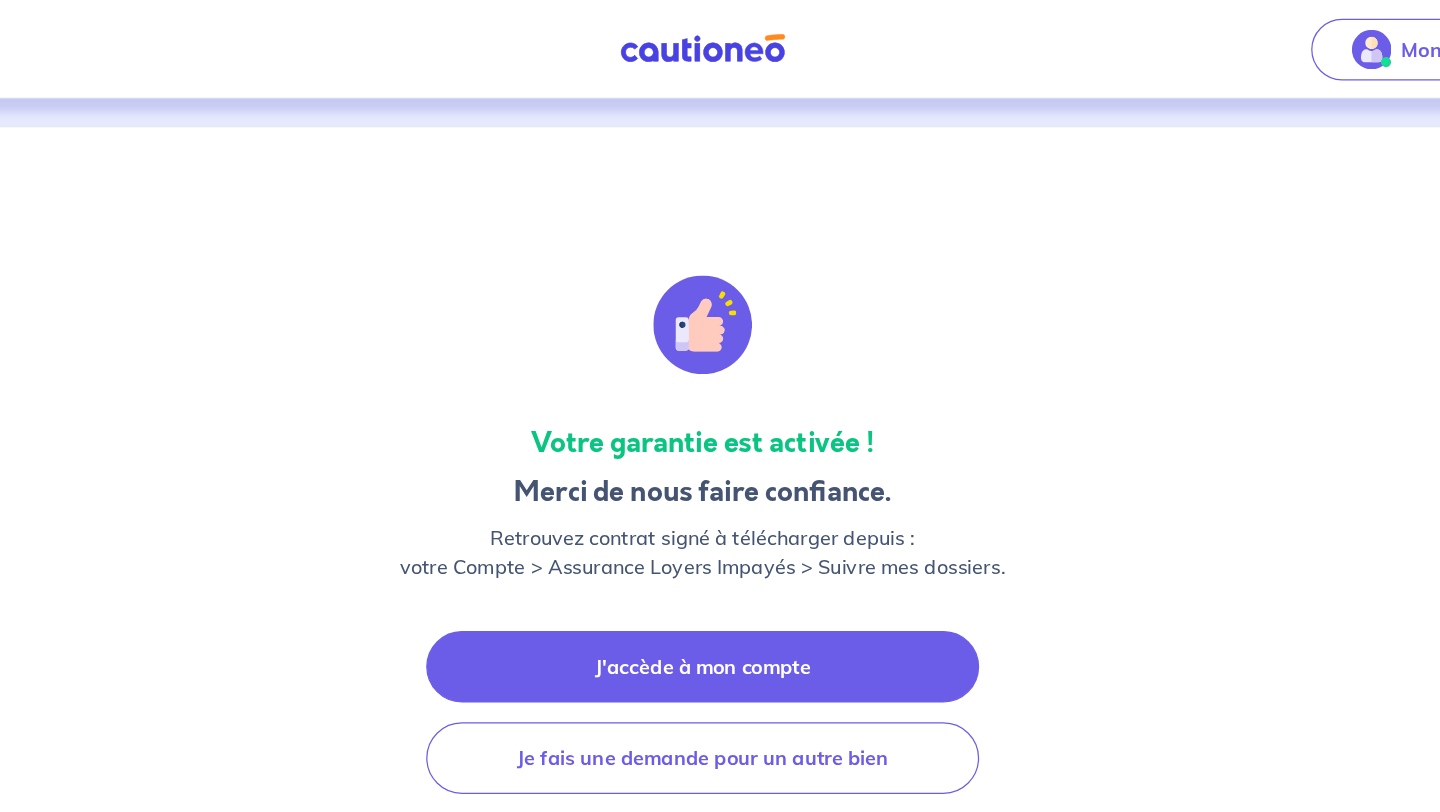 scroll, scrollTop: 0, scrollLeft: 0, axis: both 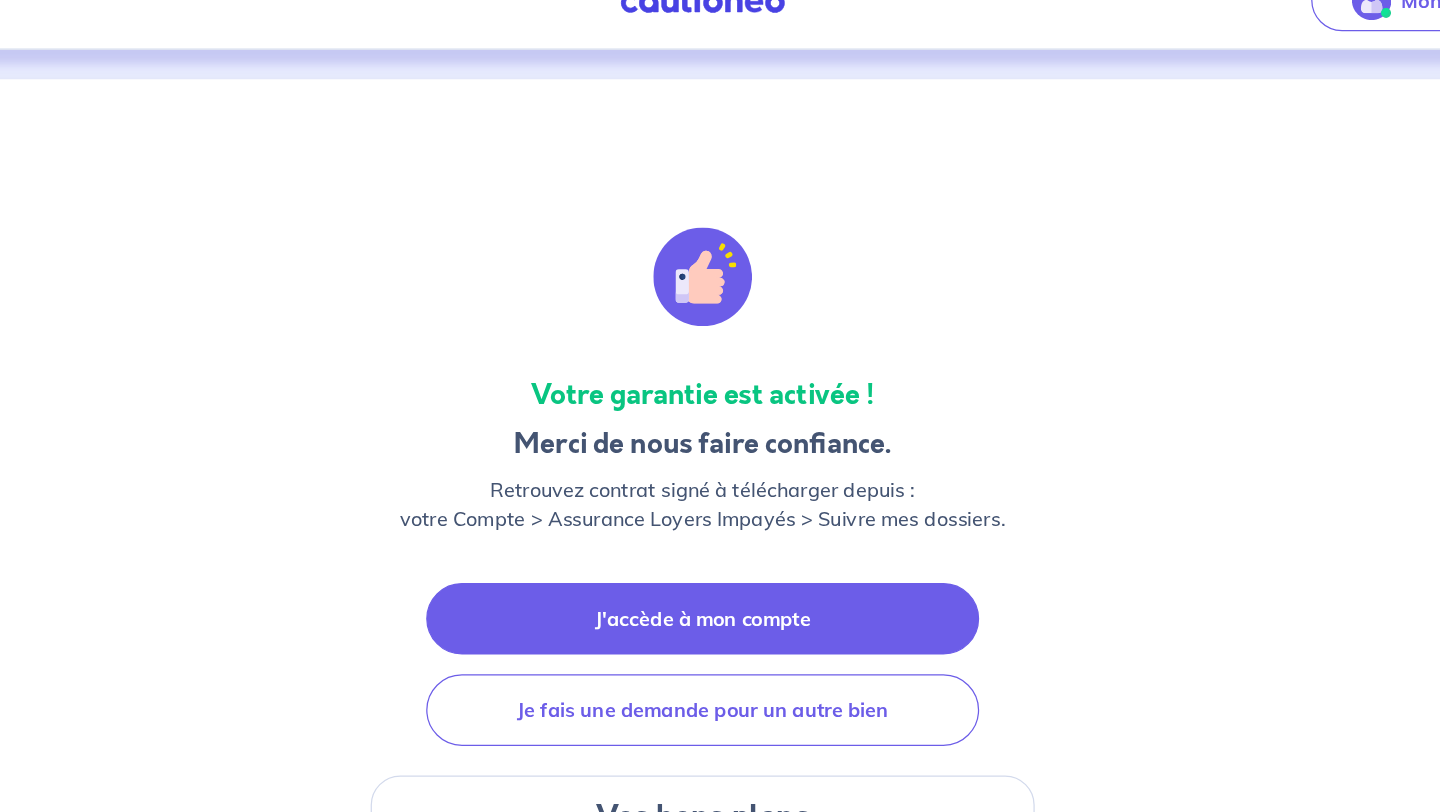 click on "J'accède à mon compte" at bounding box center (720, 541) 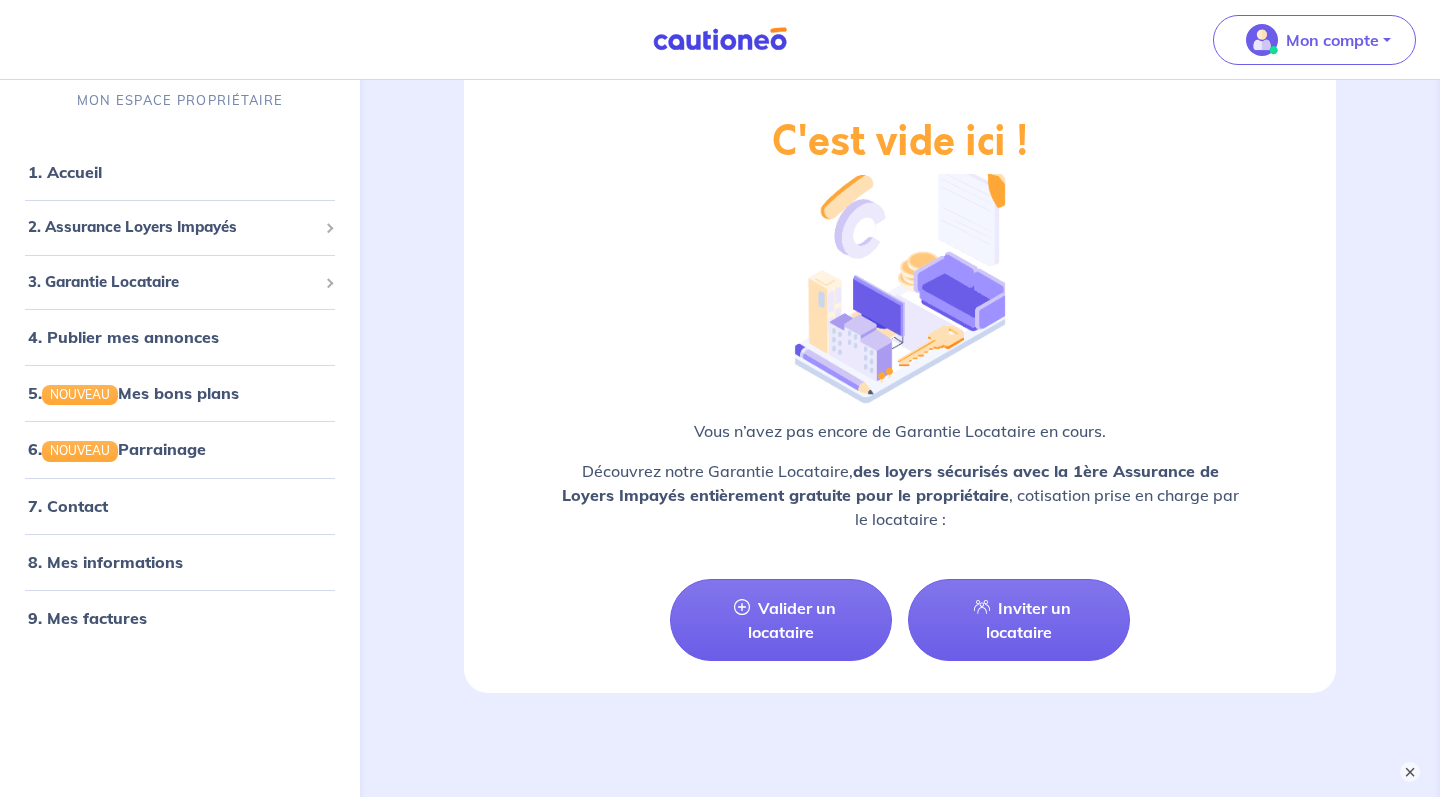 scroll, scrollTop: 2404, scrollLeft: 0, axis: vertical 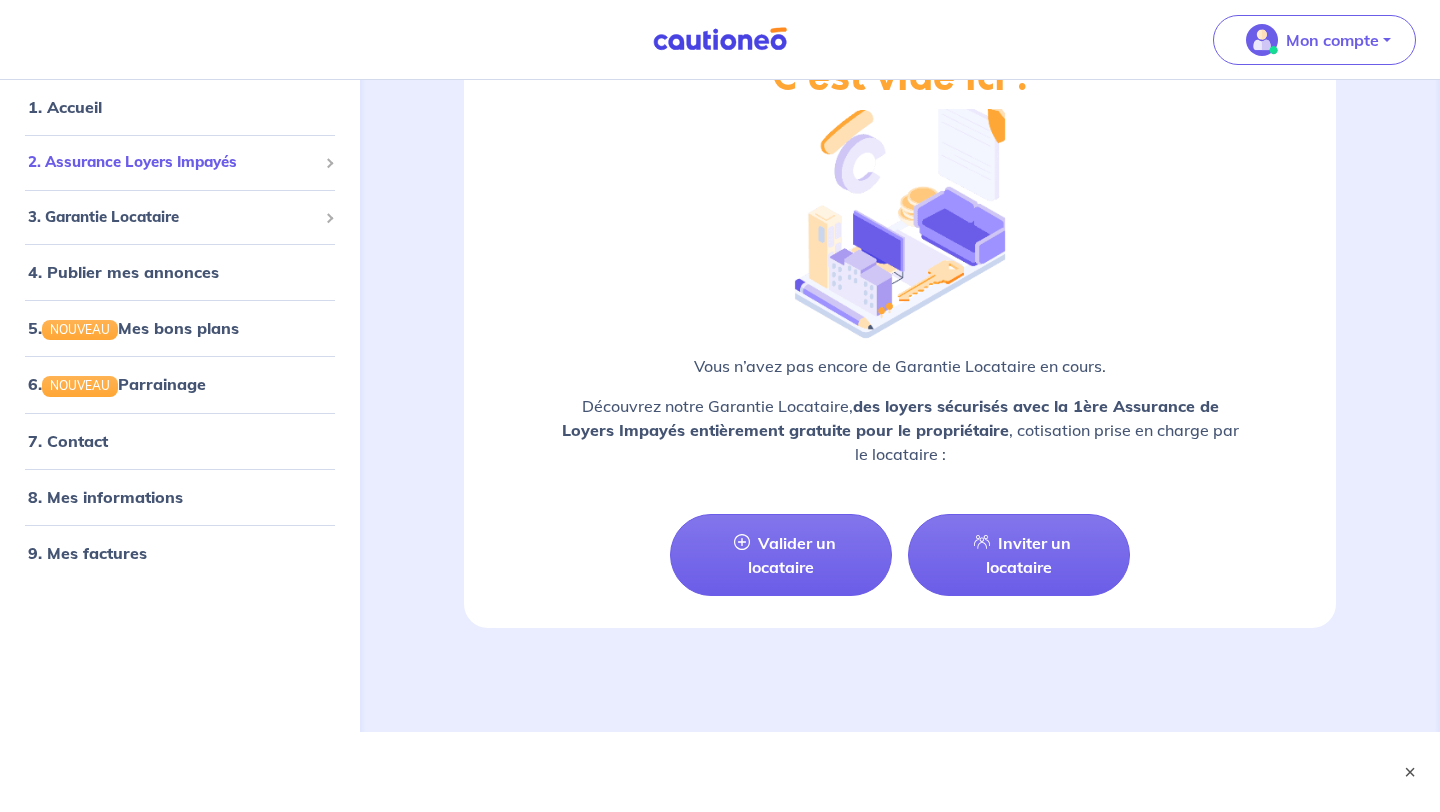 click on "2. Assurance Loyers Impayés" at bounding box center (180, 162) 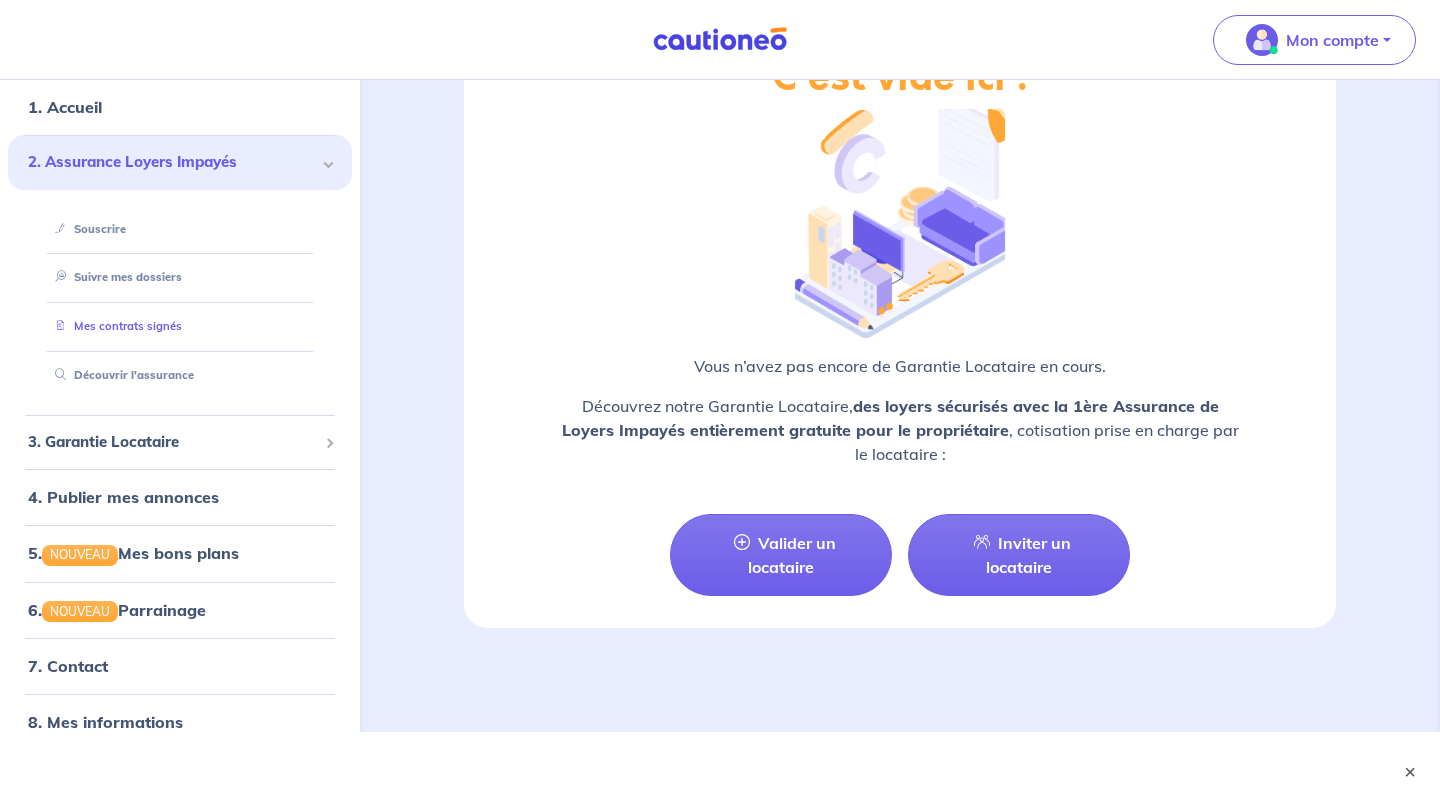 click on "Mes contrats signés" at bounding box center [114, 326] 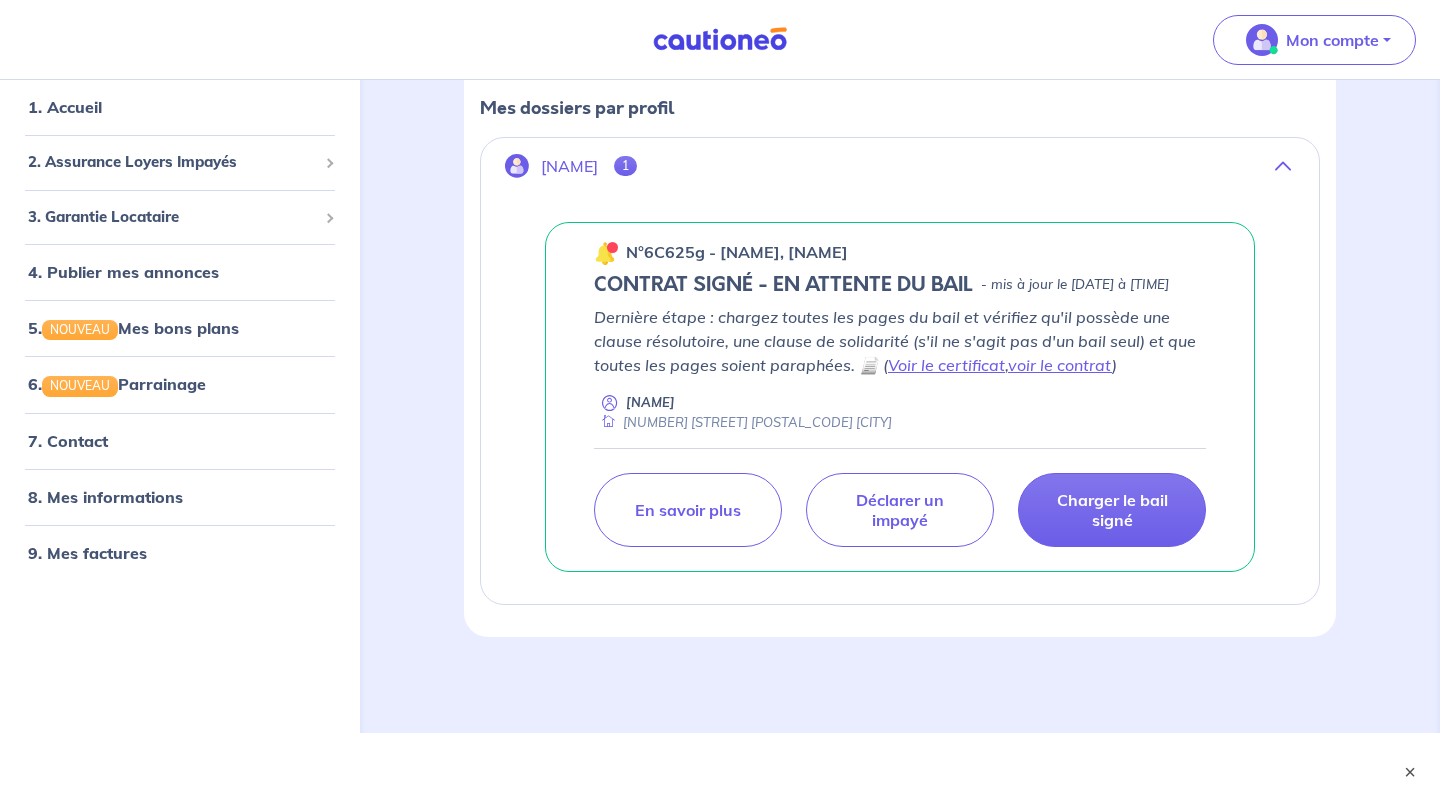 scroll, scrollTop: 304, scrollLeft: 0, axis: vertical 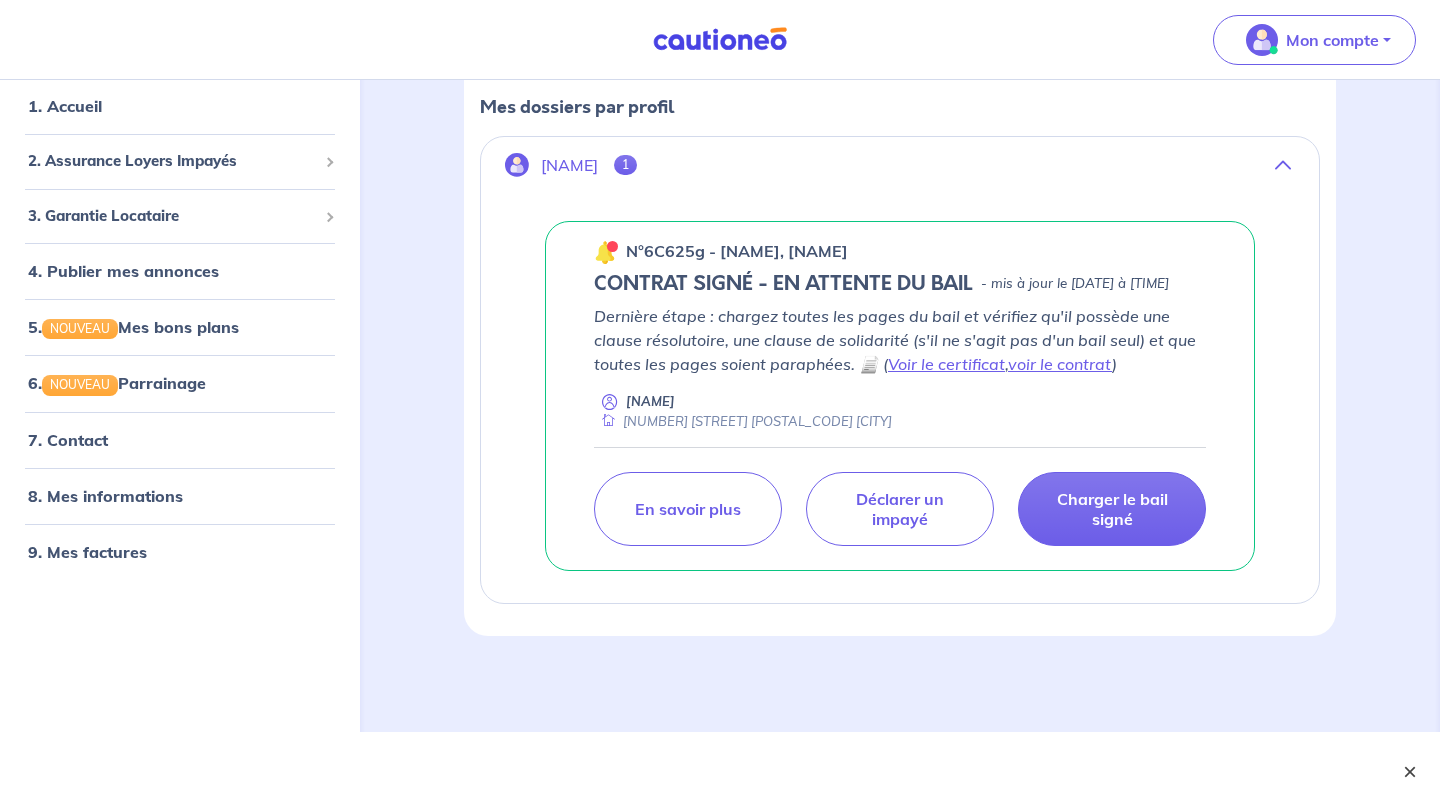 click on "×" at bounding box center [1410, 772] 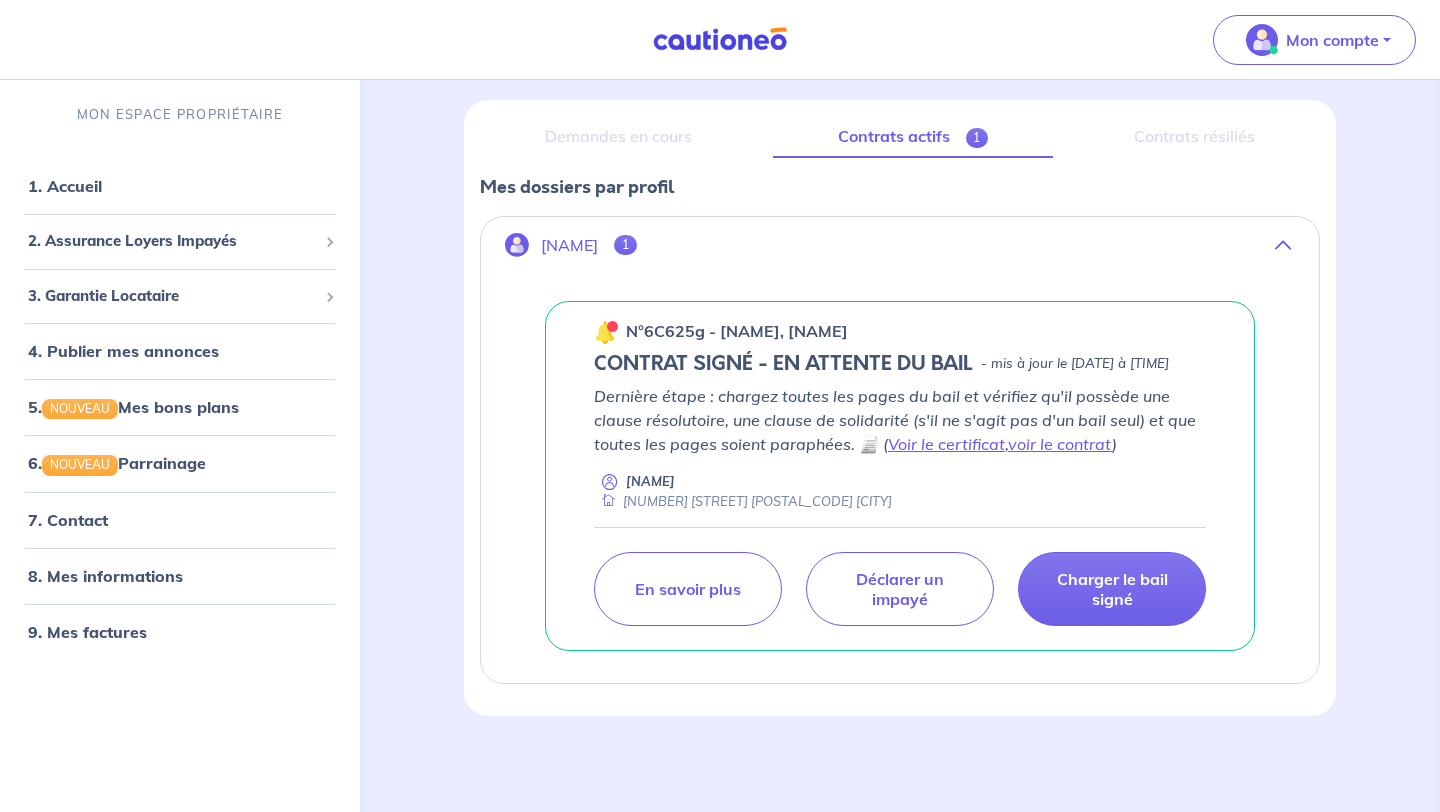 scroll, scrollTop: 224, scrollLeft: 0, axis: vertical 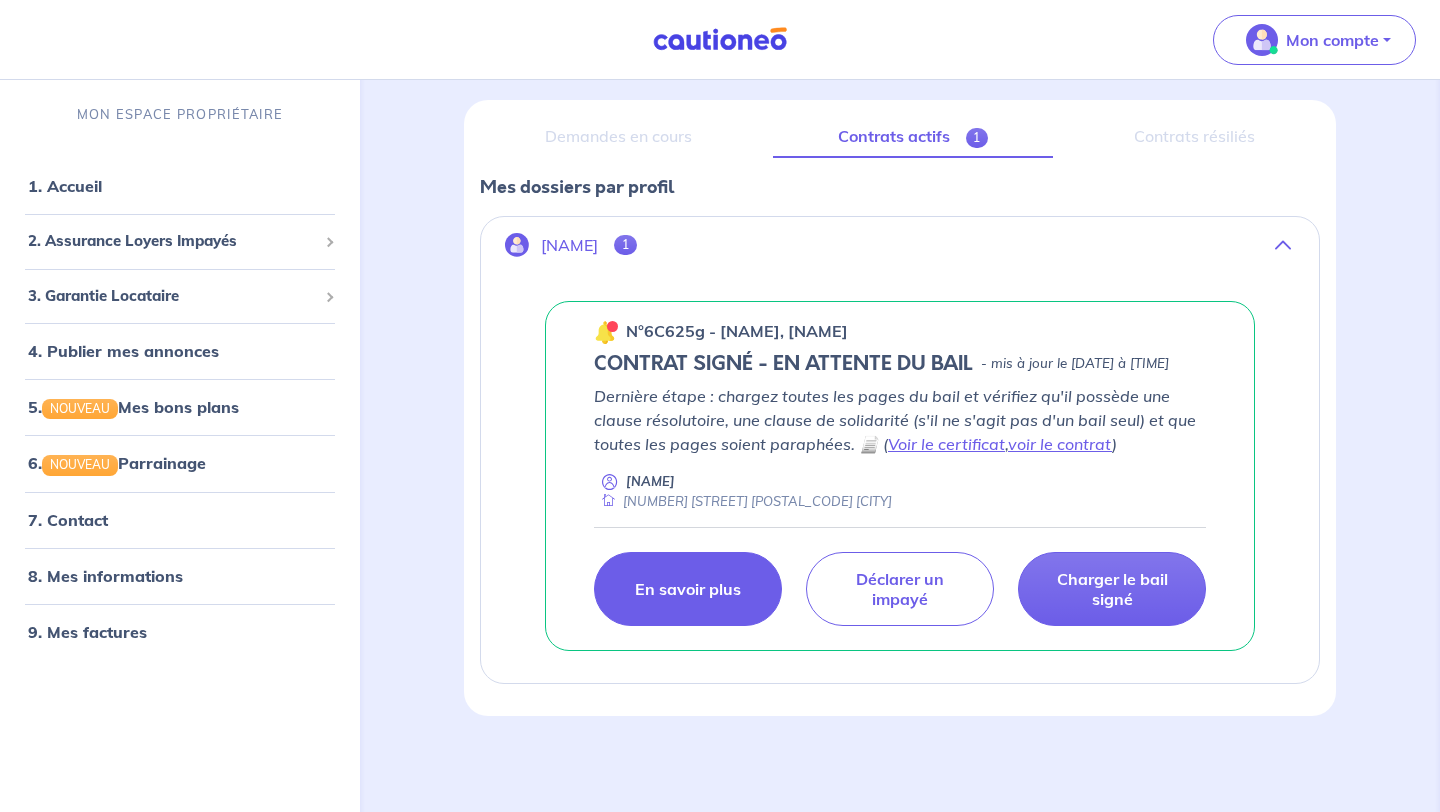 click on "En savoir plus" at bounding box center [688, 589] 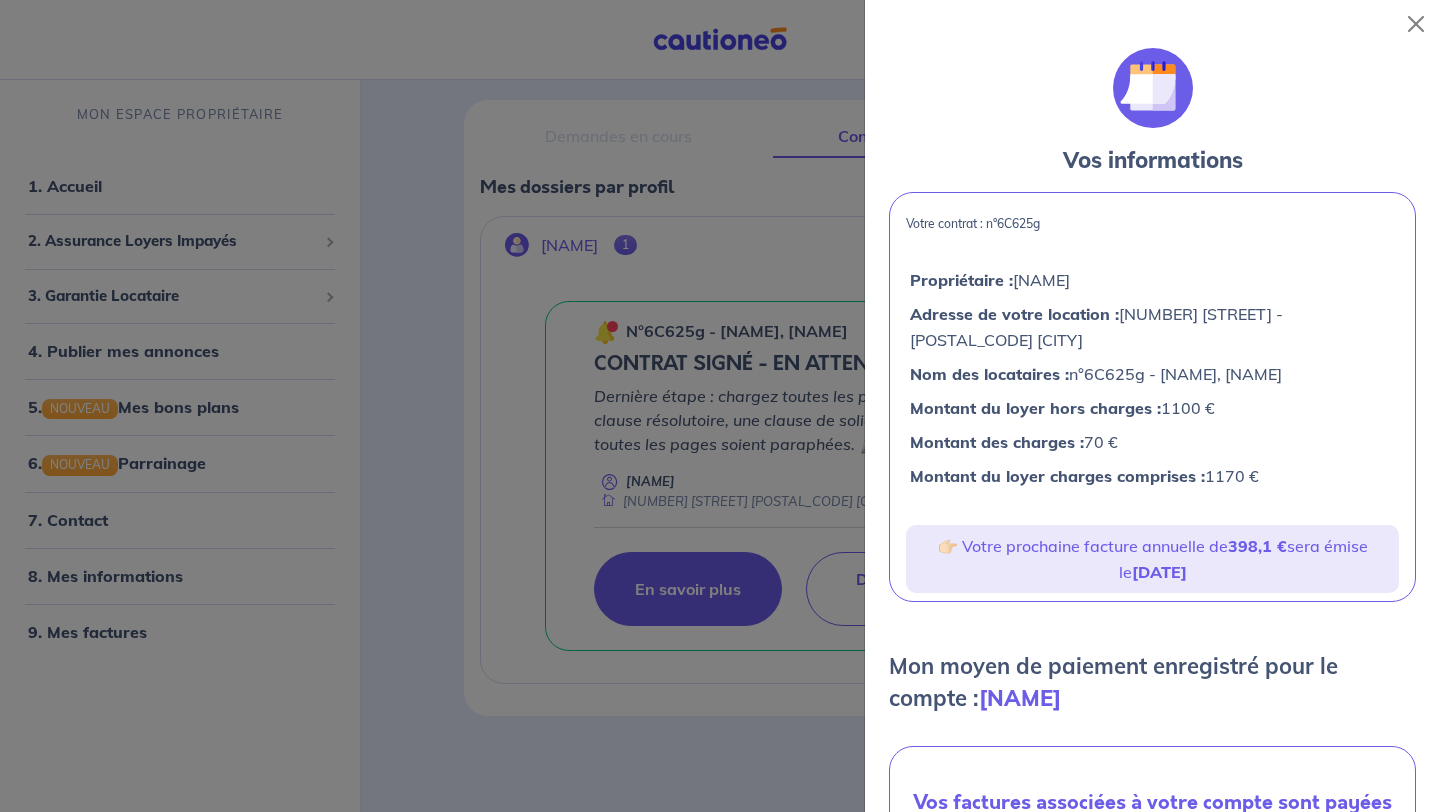 click on "398,1 €" at bounding box center [1257, 546] 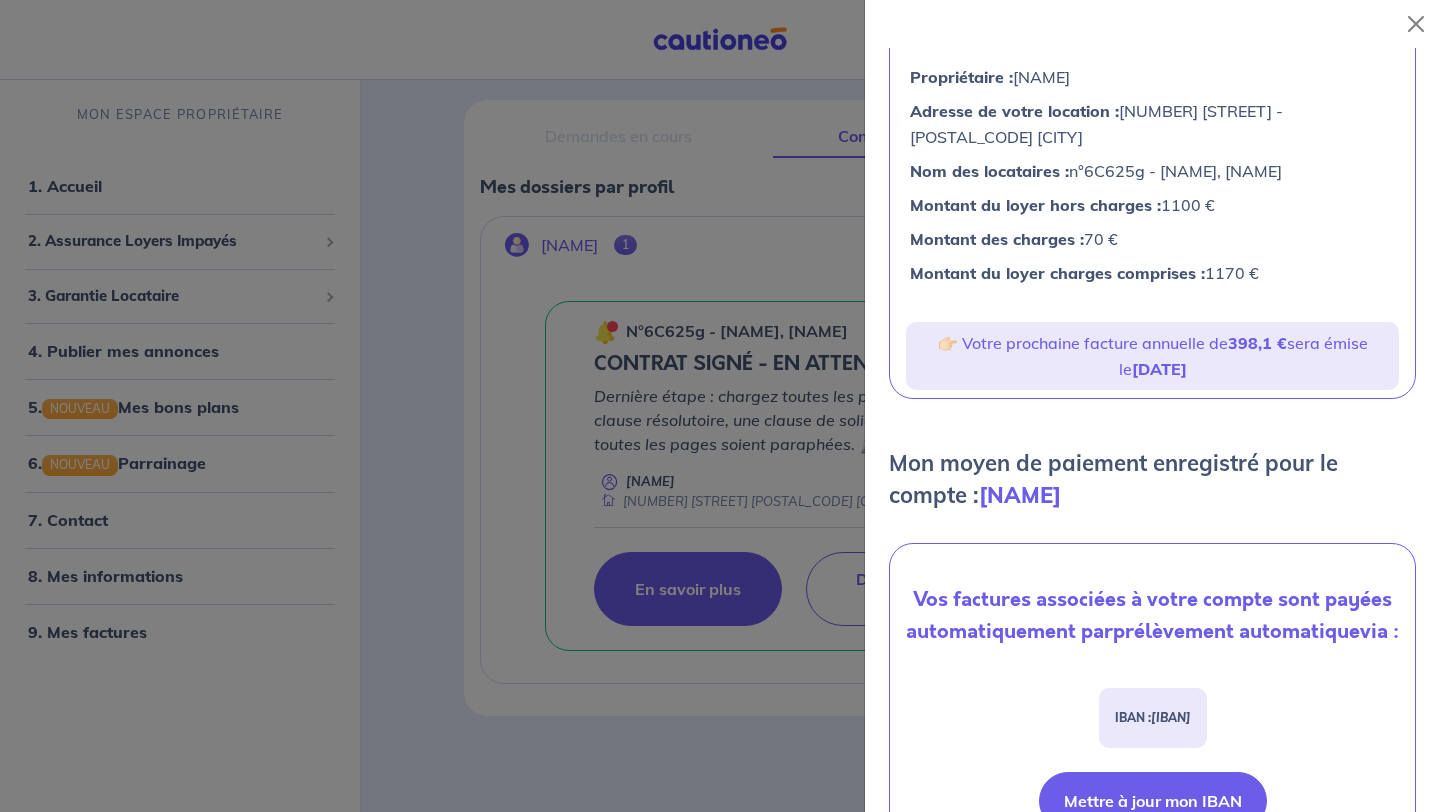 drag, startPoint x: 1186, startPoint y: 603, endPoint x: 1183, endPoint y: 809, distance: 206.02185 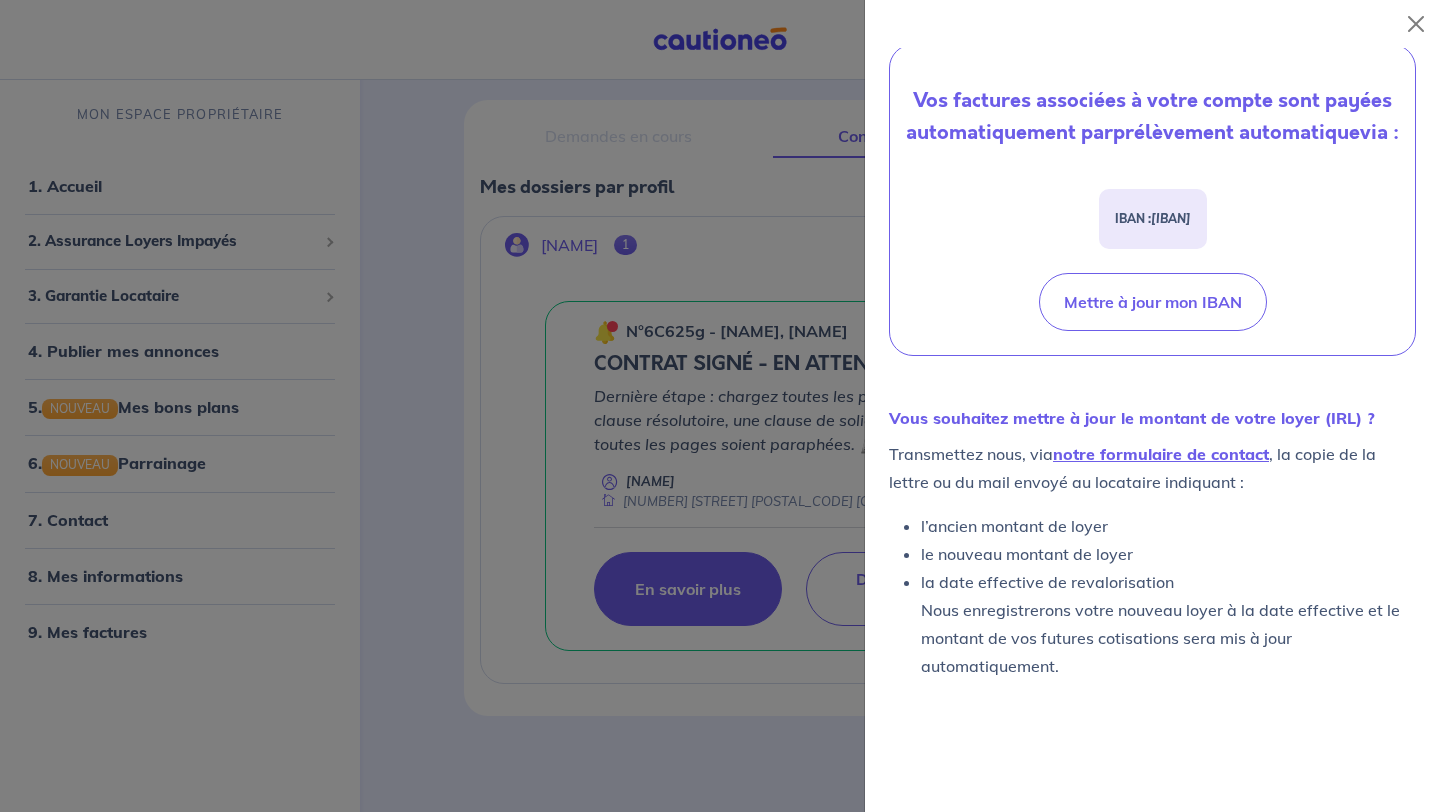 scroll, scrollTop: 707, scrollLeft: 0, axis: vertical 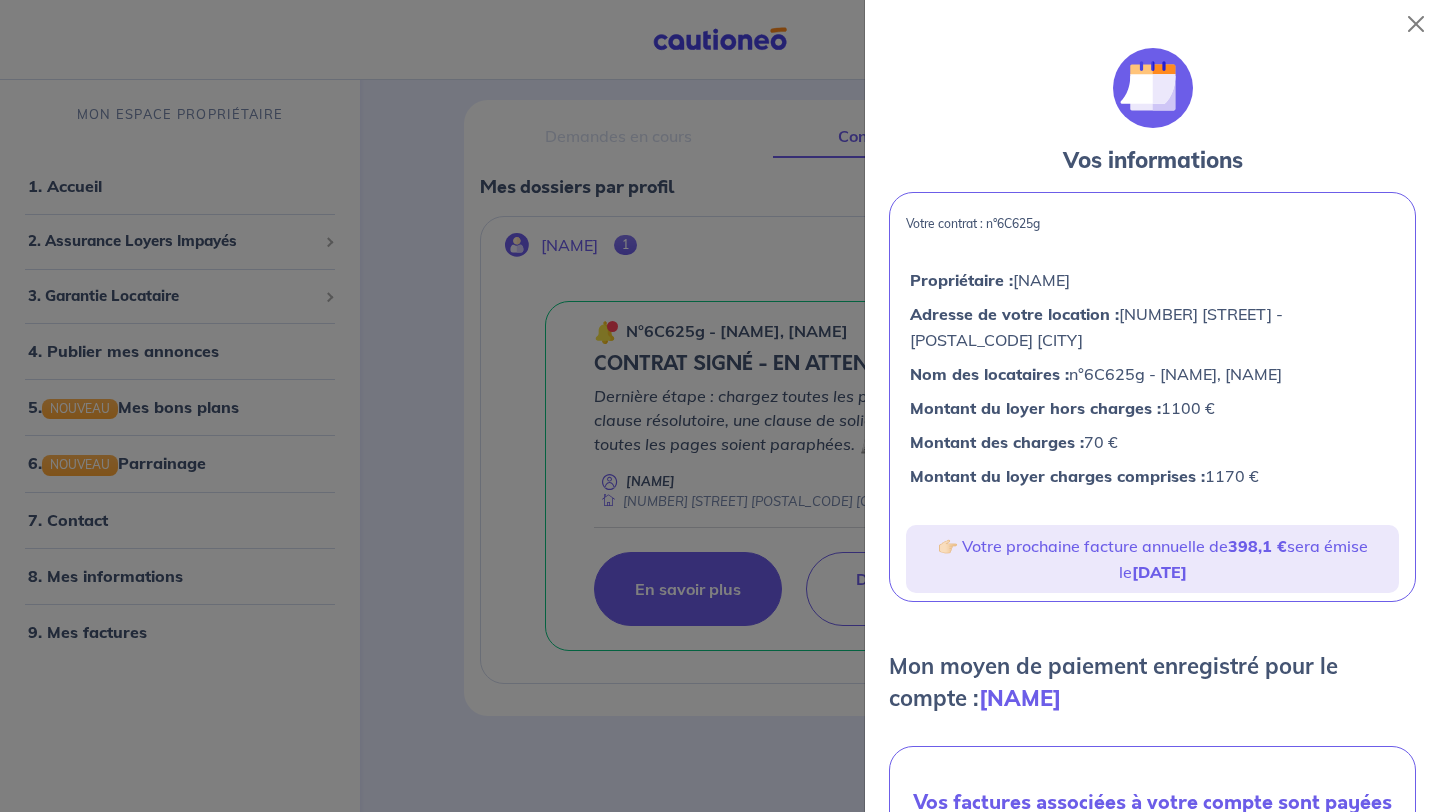 click at bounding box center (720, 406) 